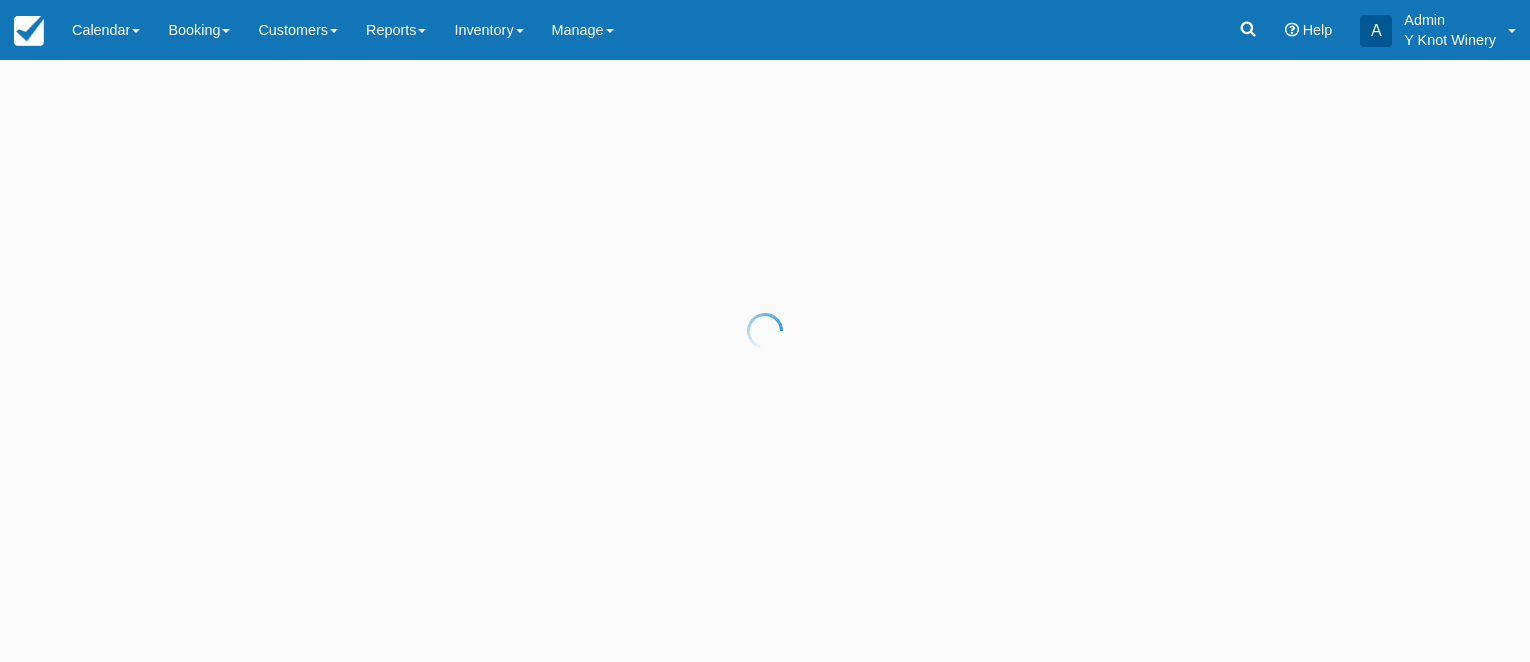 scroll, scrollTop: 0, scrollLeft: 0, axis: both 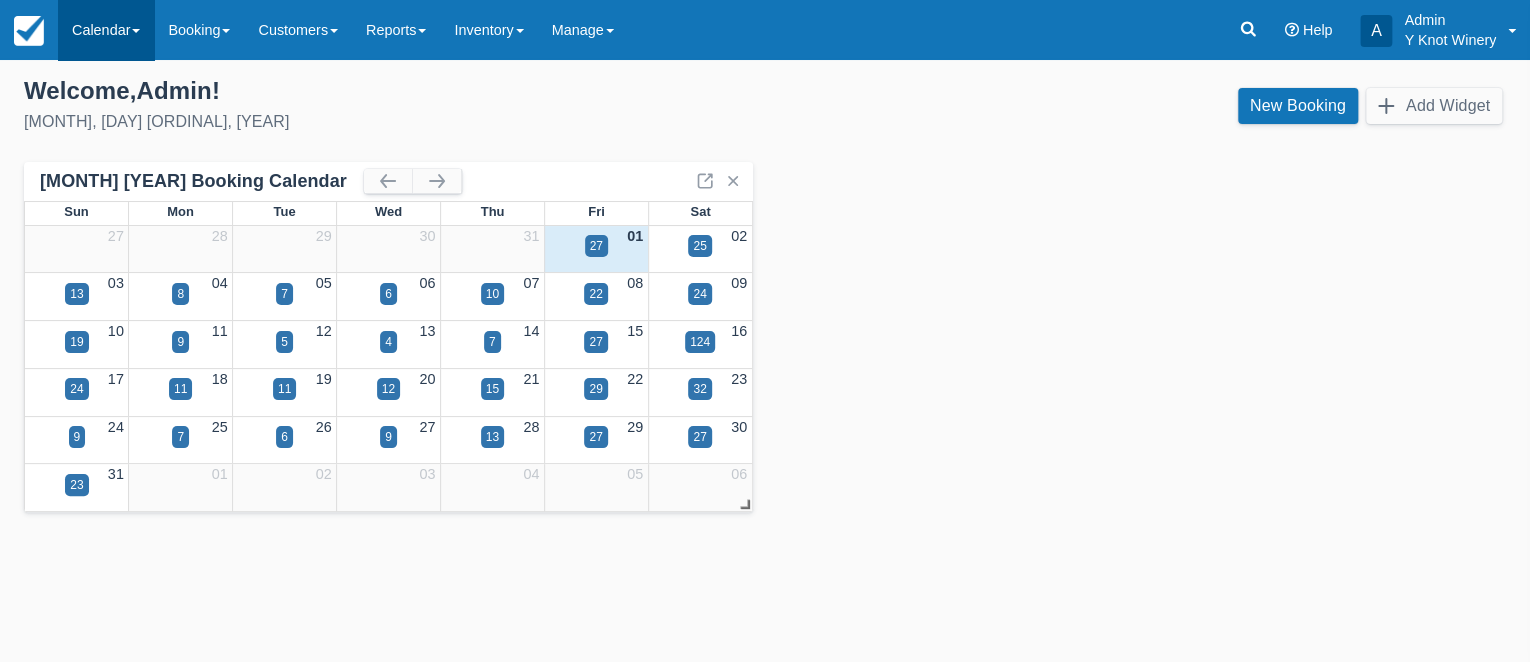 click on "Calendar" at bounding box center (106, 30) 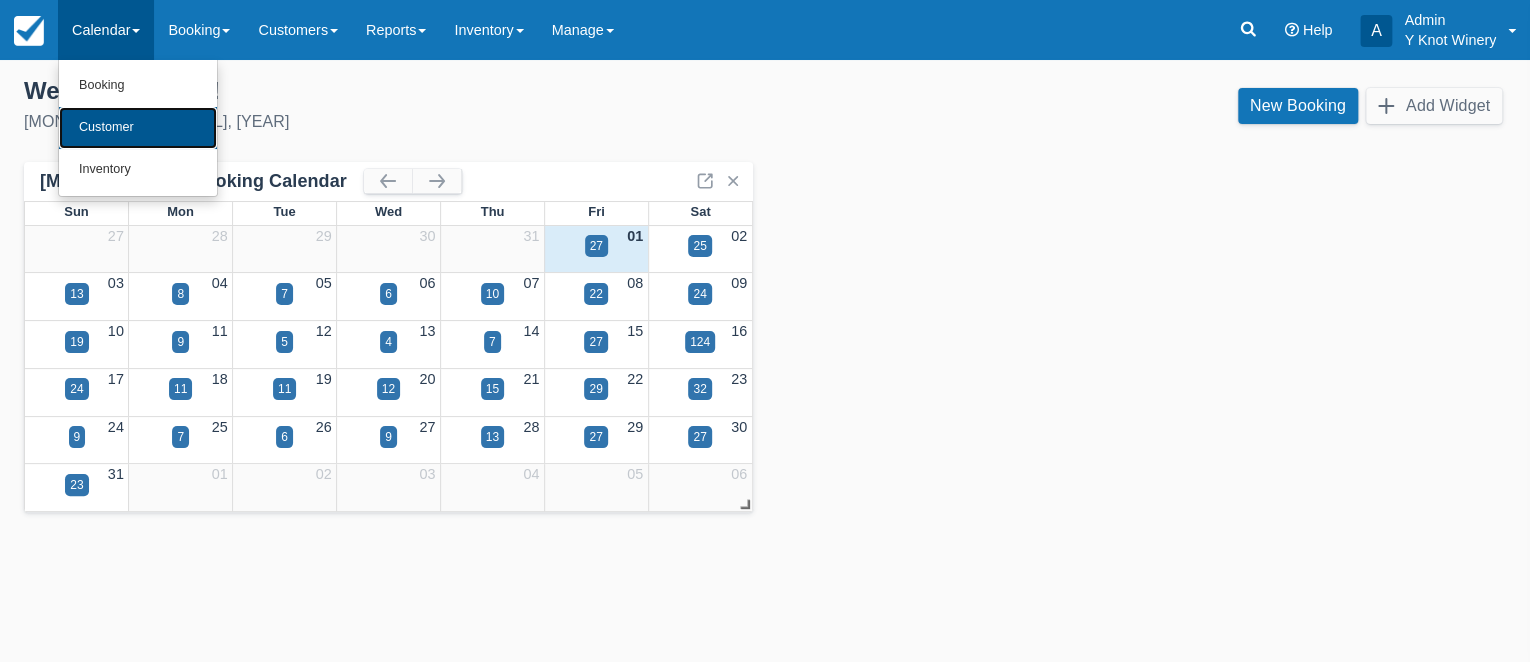 click on "Customer" at bounding box center [138, 128] 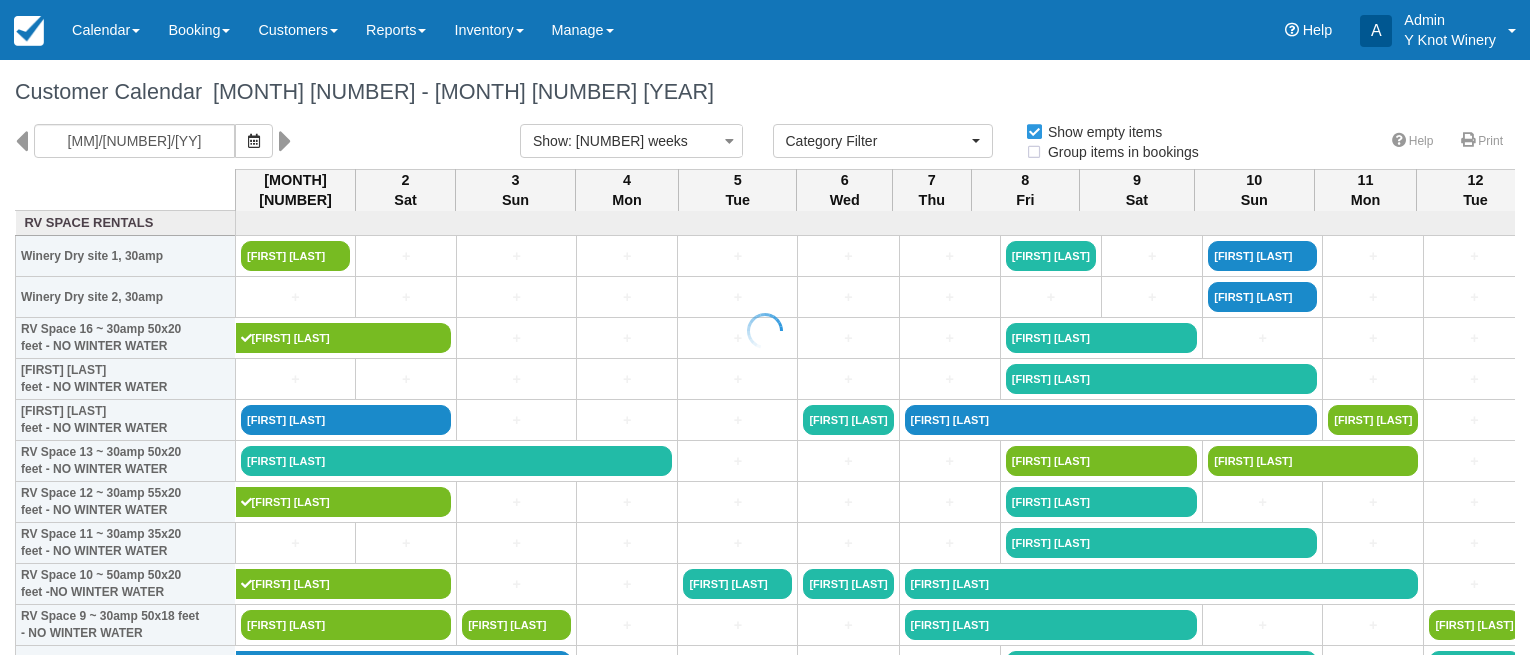select 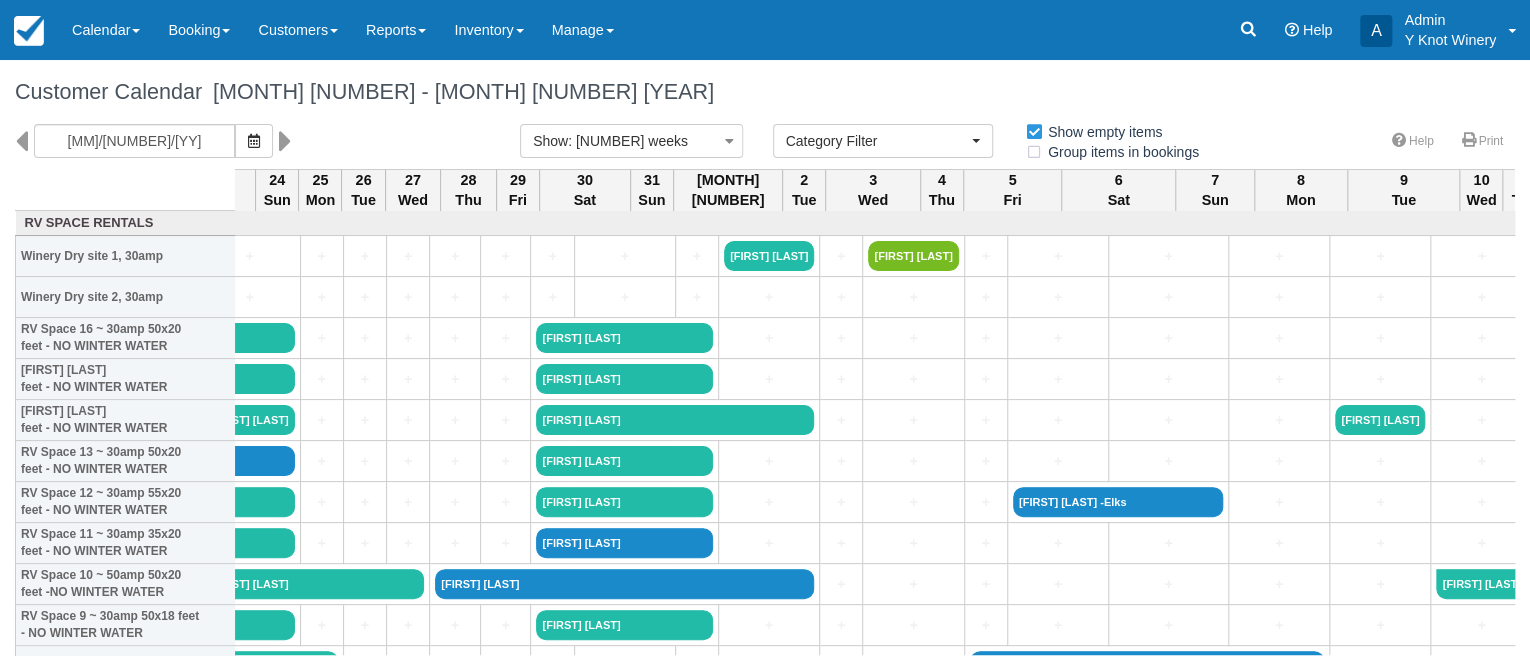 scroll, scrollTop: 0, scrollLeft: 2248, axis: horizontal 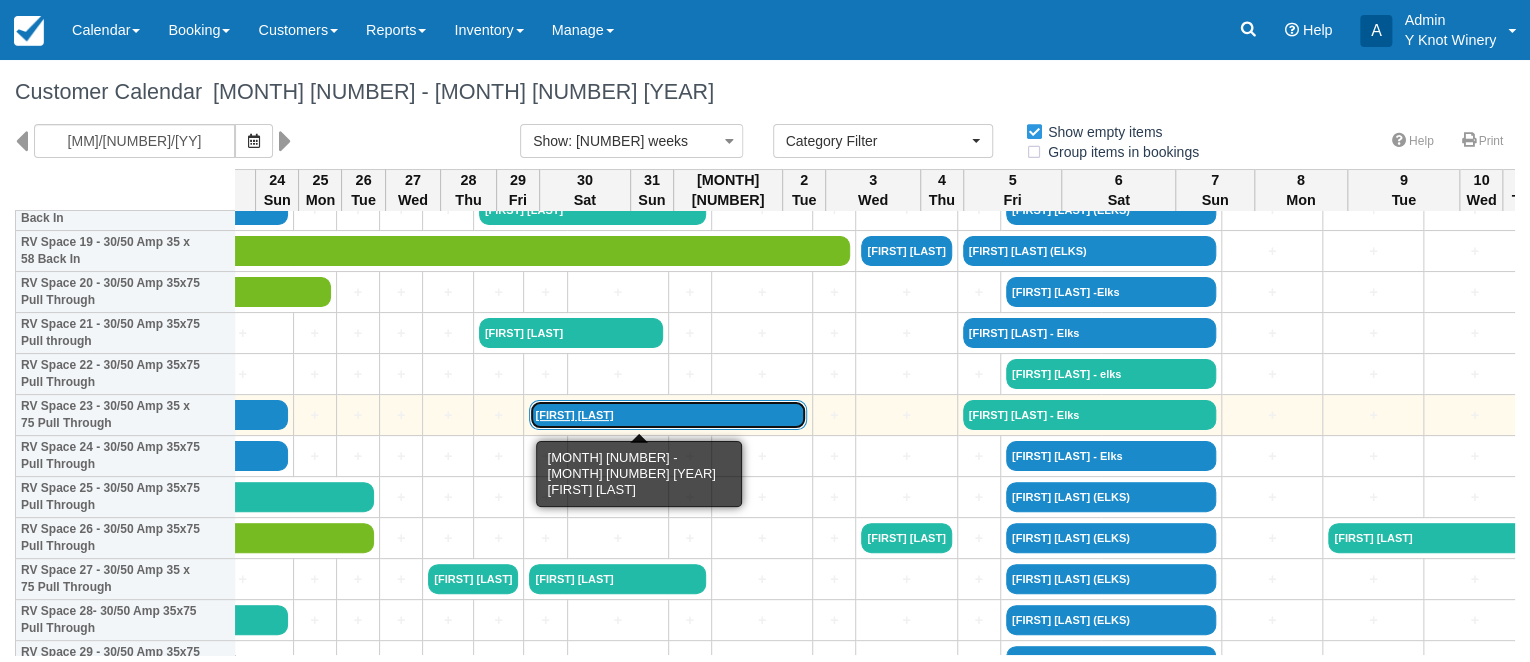 click on "Rich demarest" at bounding box center (668, 415) 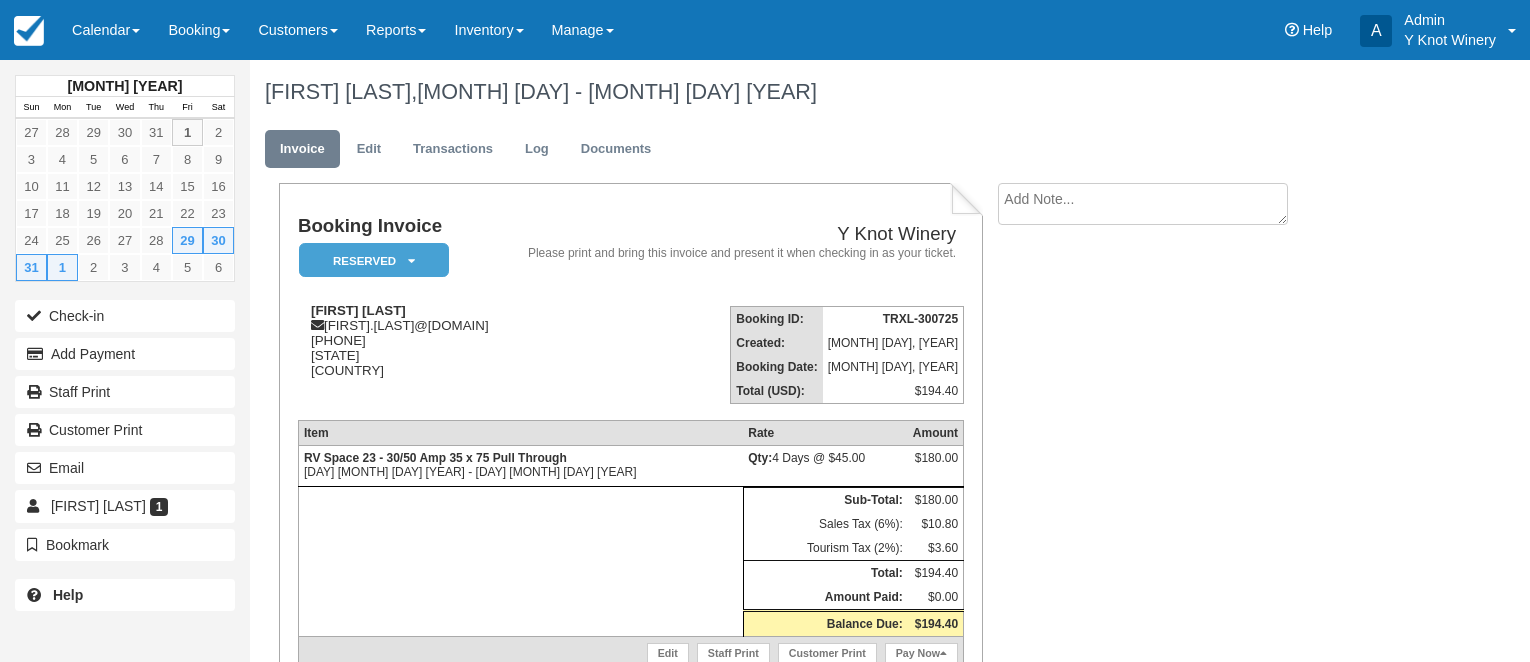 scroll, scrollTop: 0, scrollLeft: 0, axis: both 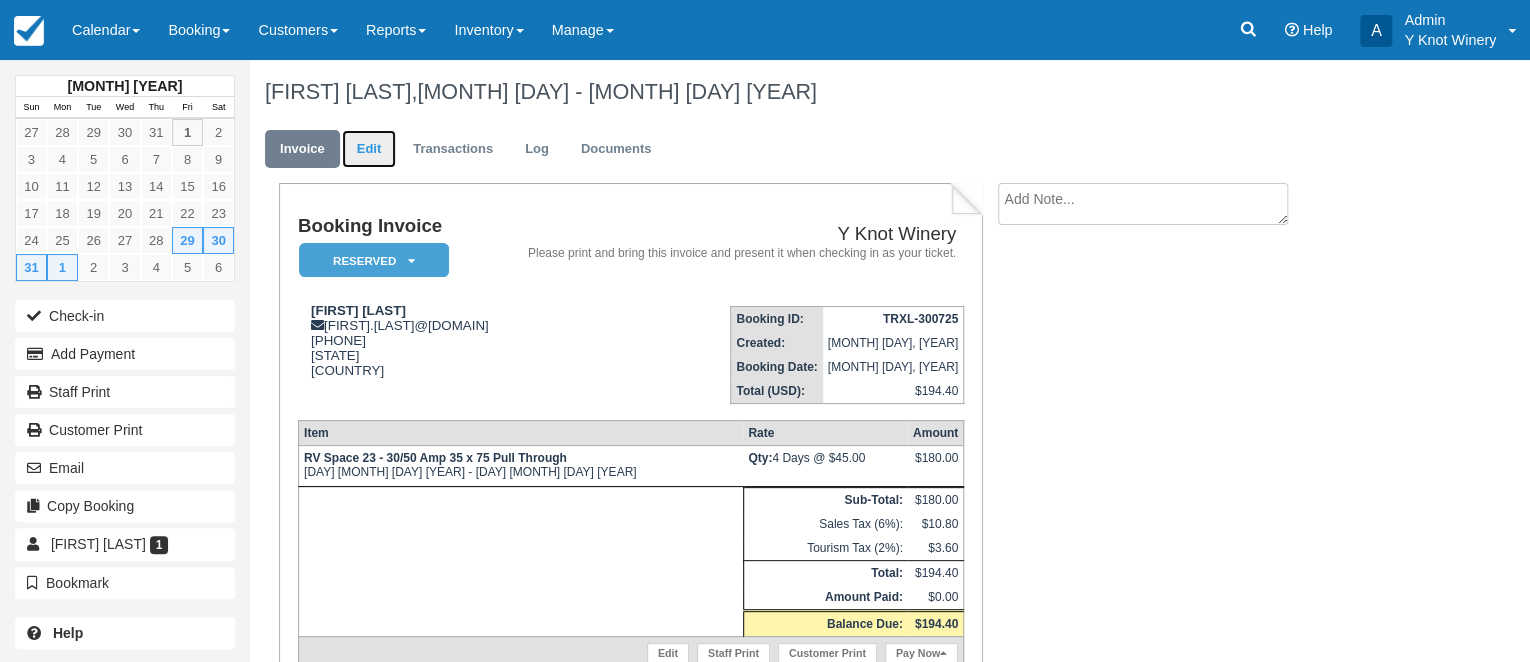 click on "Edit" at bounding box center (369, 149) 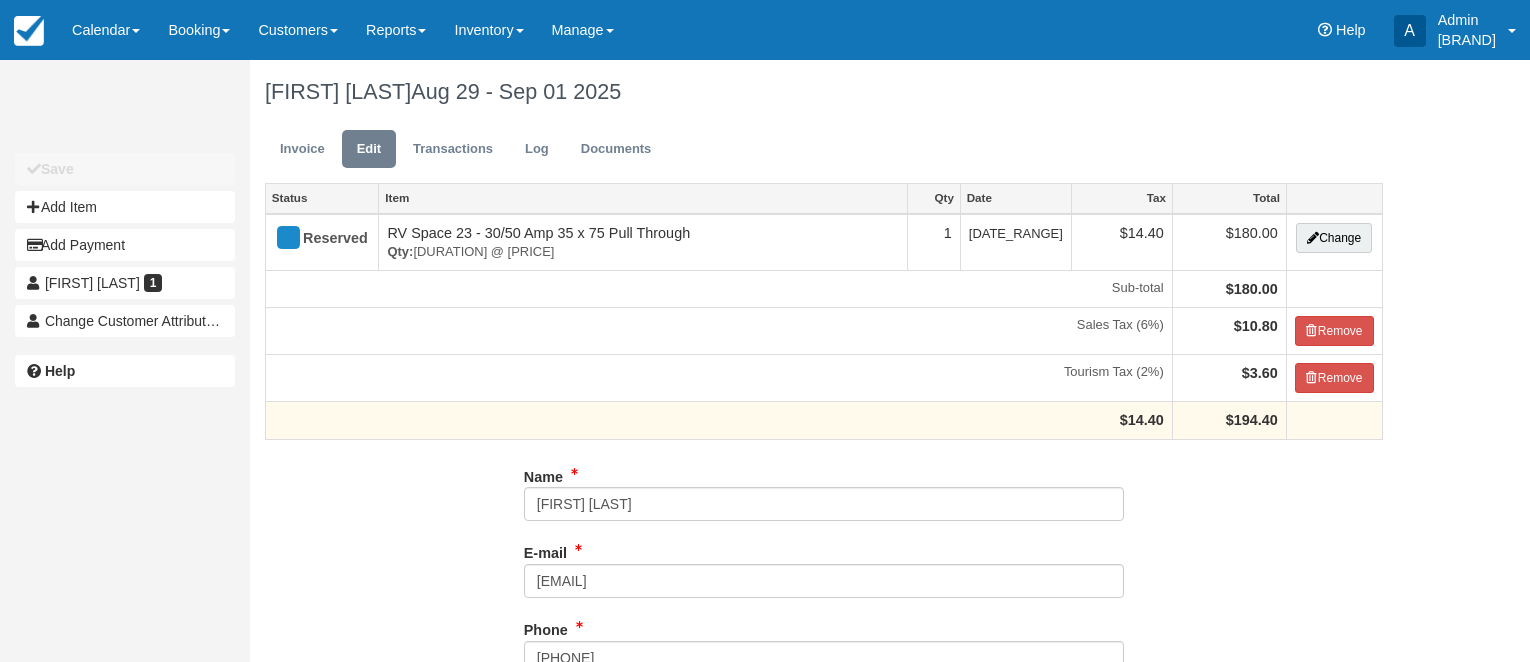 scroll, scrollTop: 0, scrollLeft: 0, axis: both 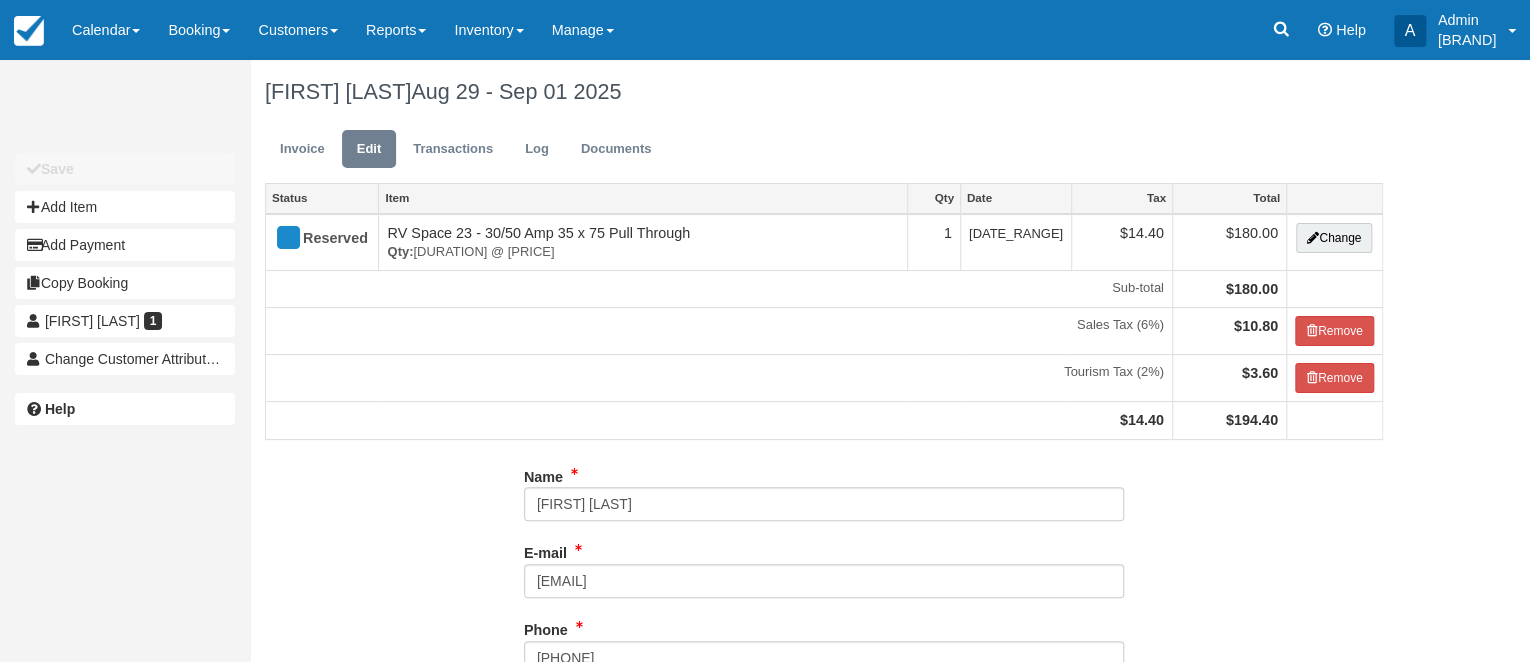 type on "[PHONE]" 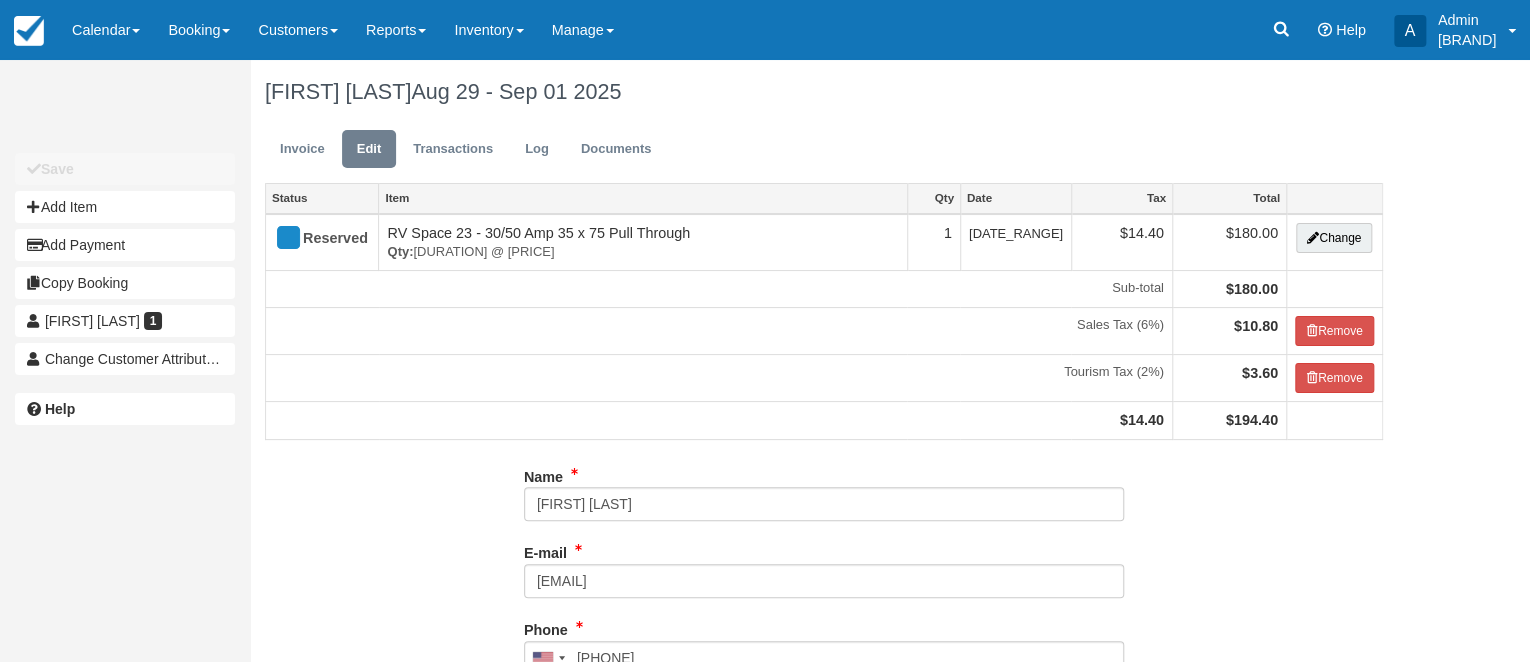 type on "(208) 859-0737" 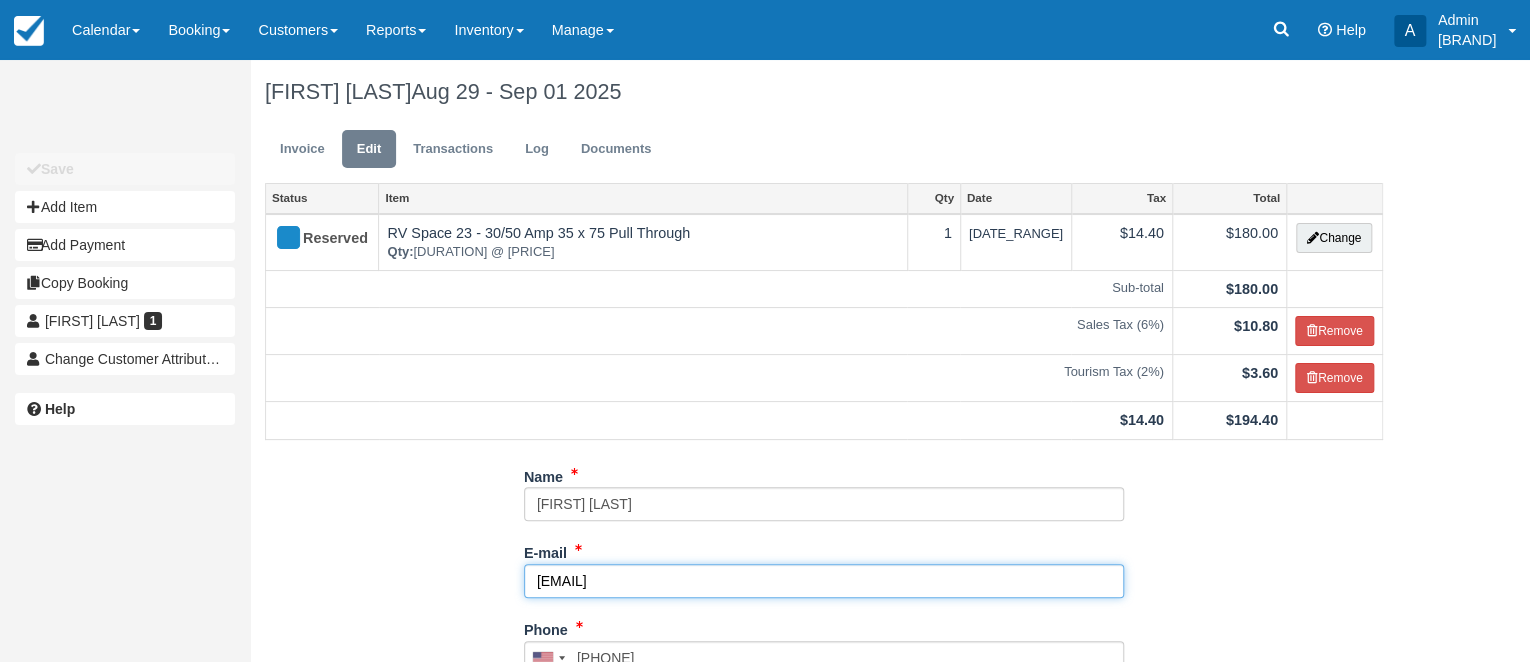 drag, startPoint x: 791, startPoint y: 582, endPoint x: 526, endPoint y: 575, distance: 265.09244 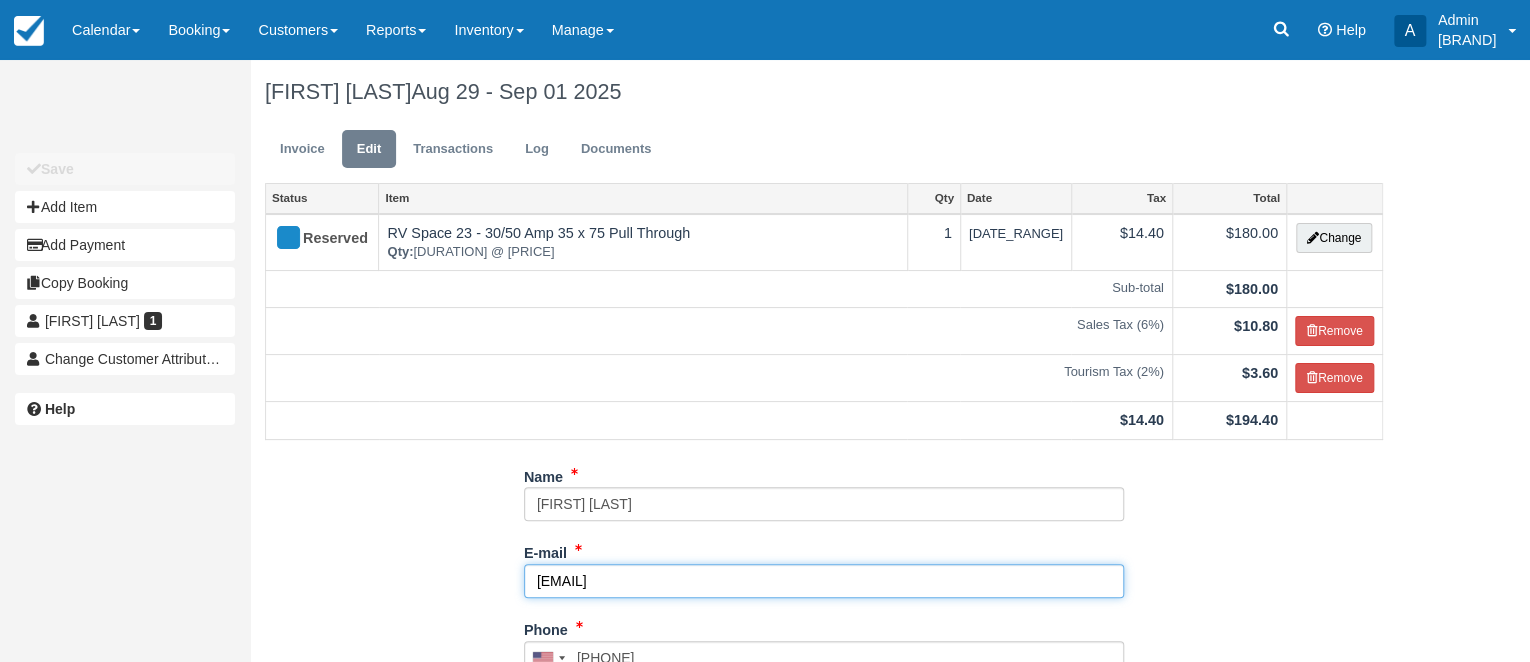 click on "richardallen.demarest@gmail.com" at bounding box center (824, 581) 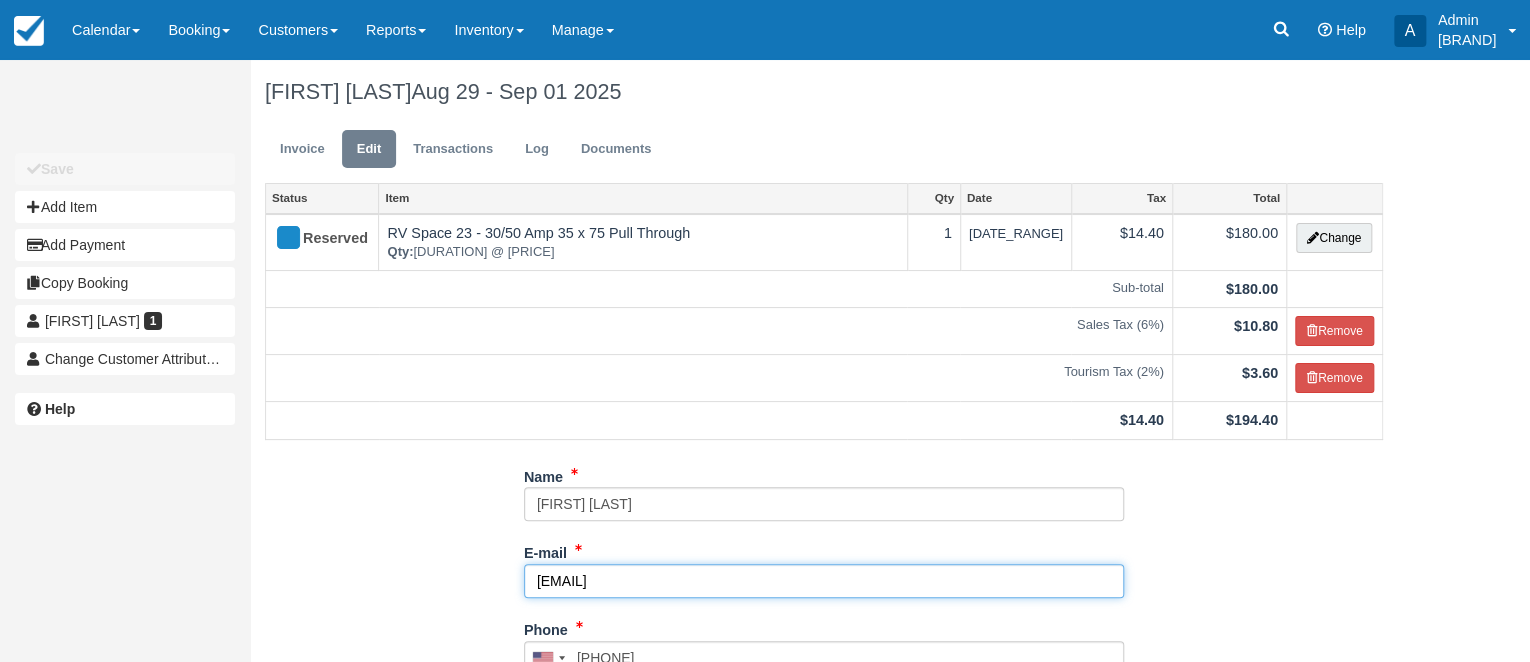 drag, startPoint x: 533, startPoint y: 579, endPoint x: 811, endPoint y: 592, distance: 278.3038 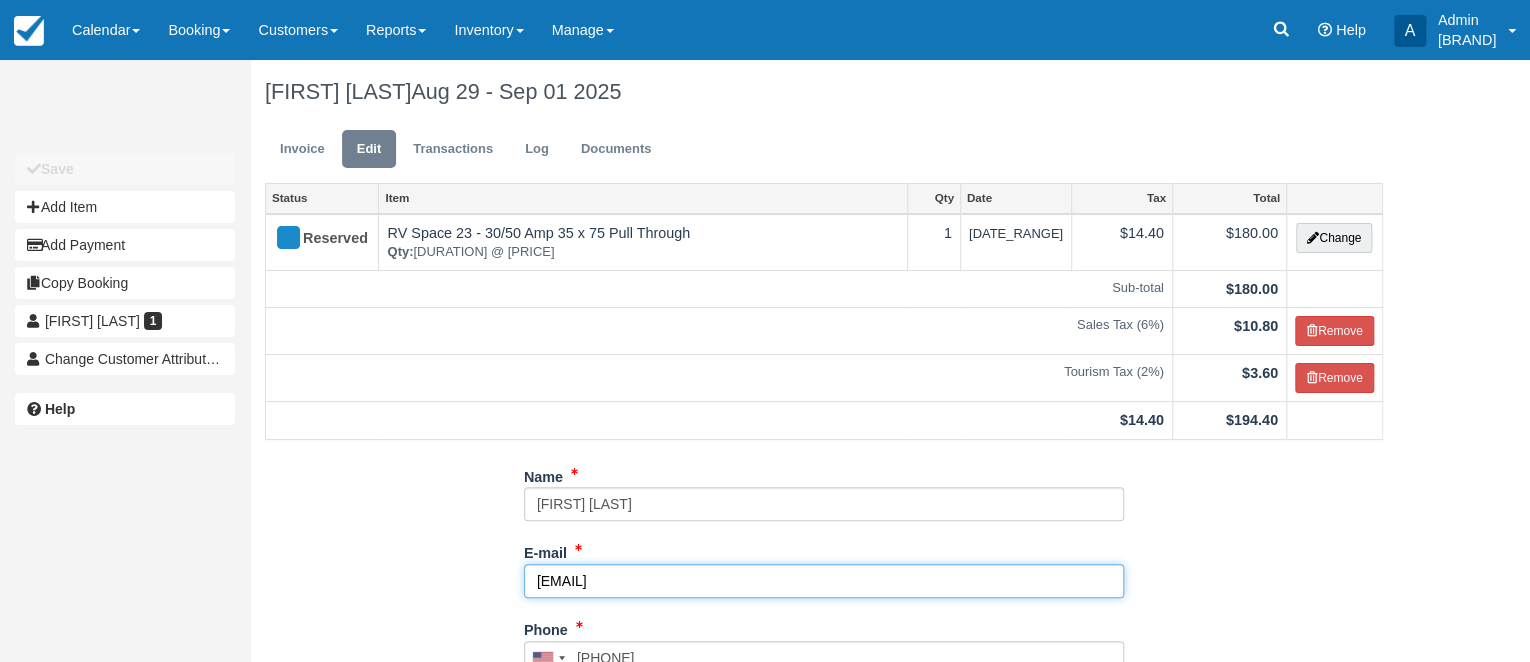 click on "richardallen.demarest@gmail.com" at bounding box center [824, 581] 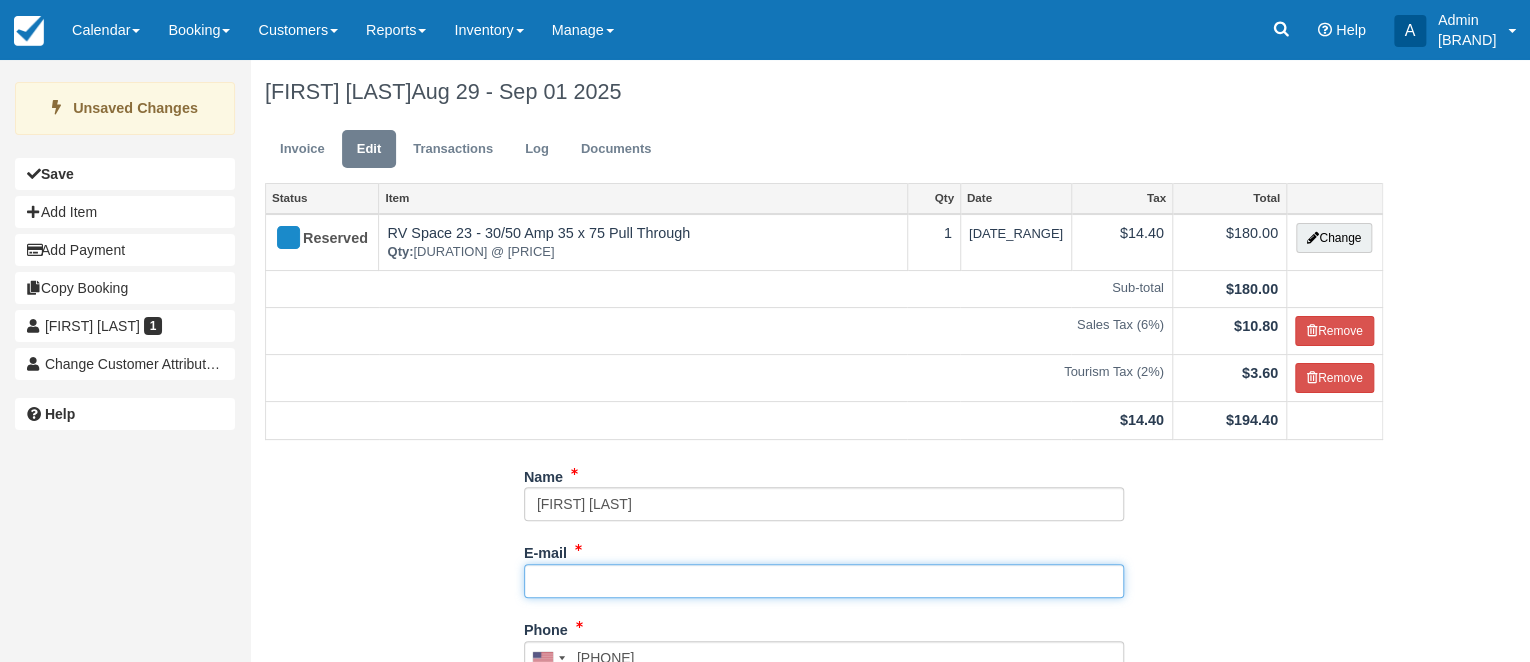 paste on "richardalan.demarest@gmail.com" 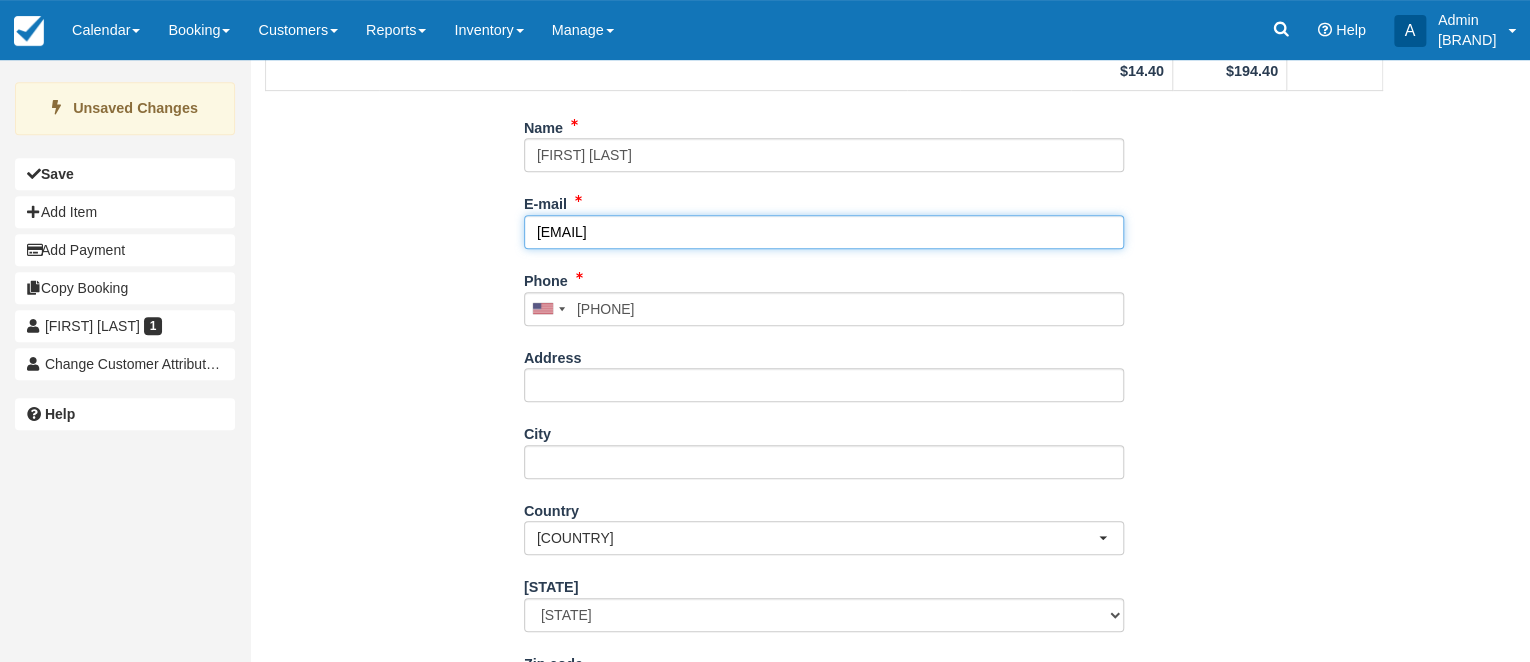 scroll, scrollTop: 462, scrollLeft: 0, axis: vertical 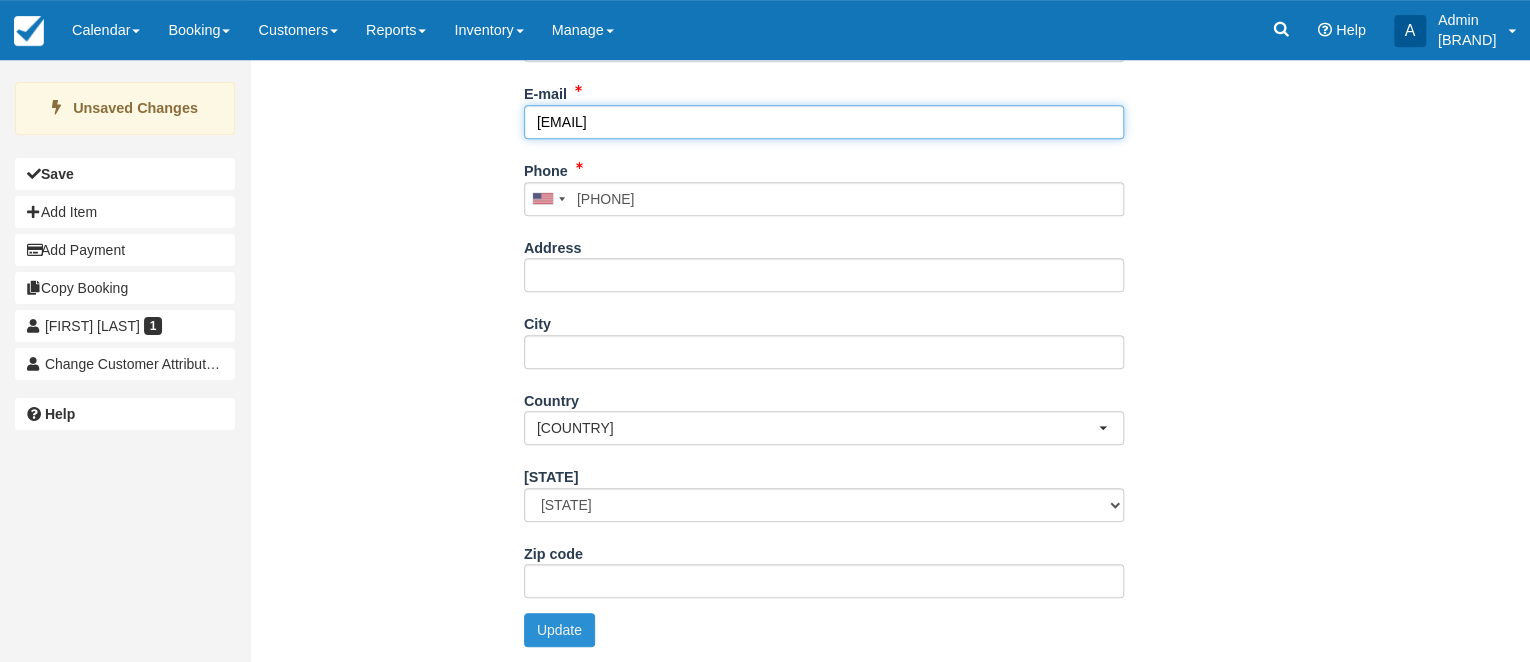 type on "richardalan.demarest@gmail.com" 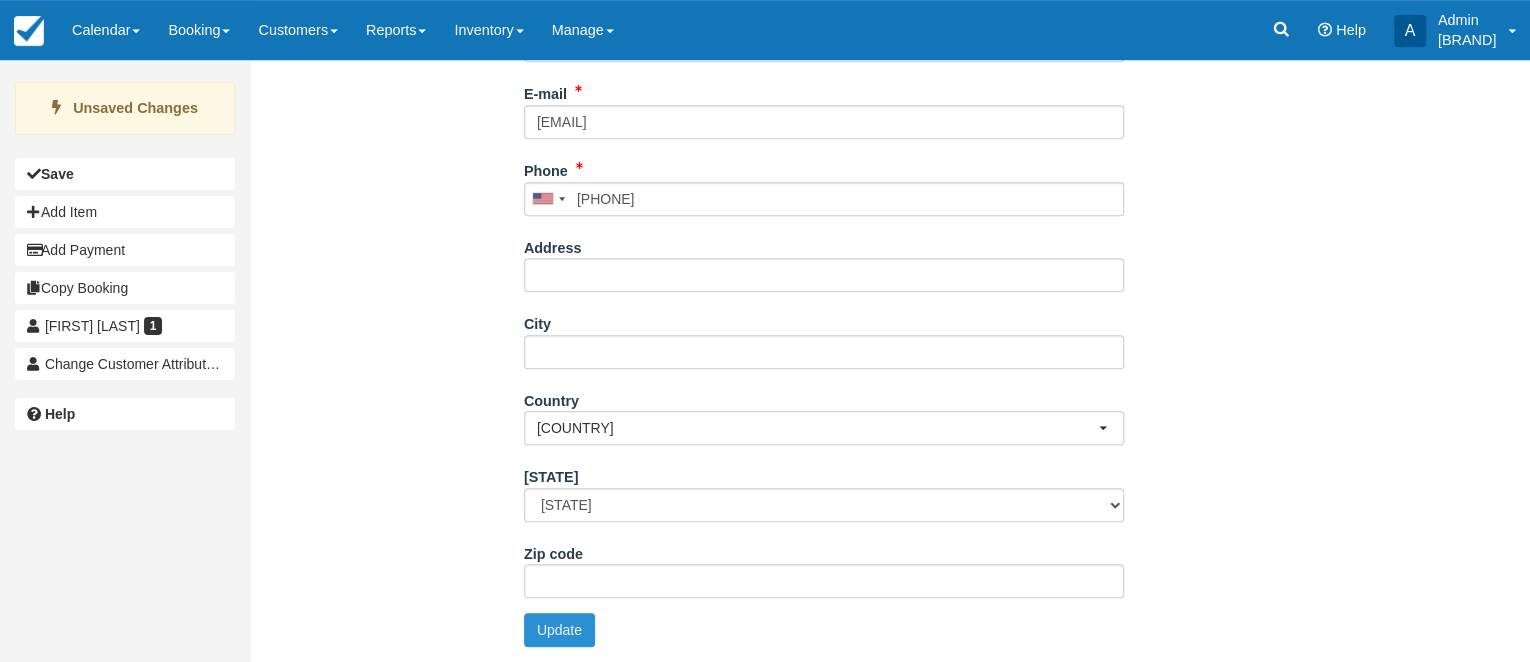 click on "Update" at bounding box center [559, 630] 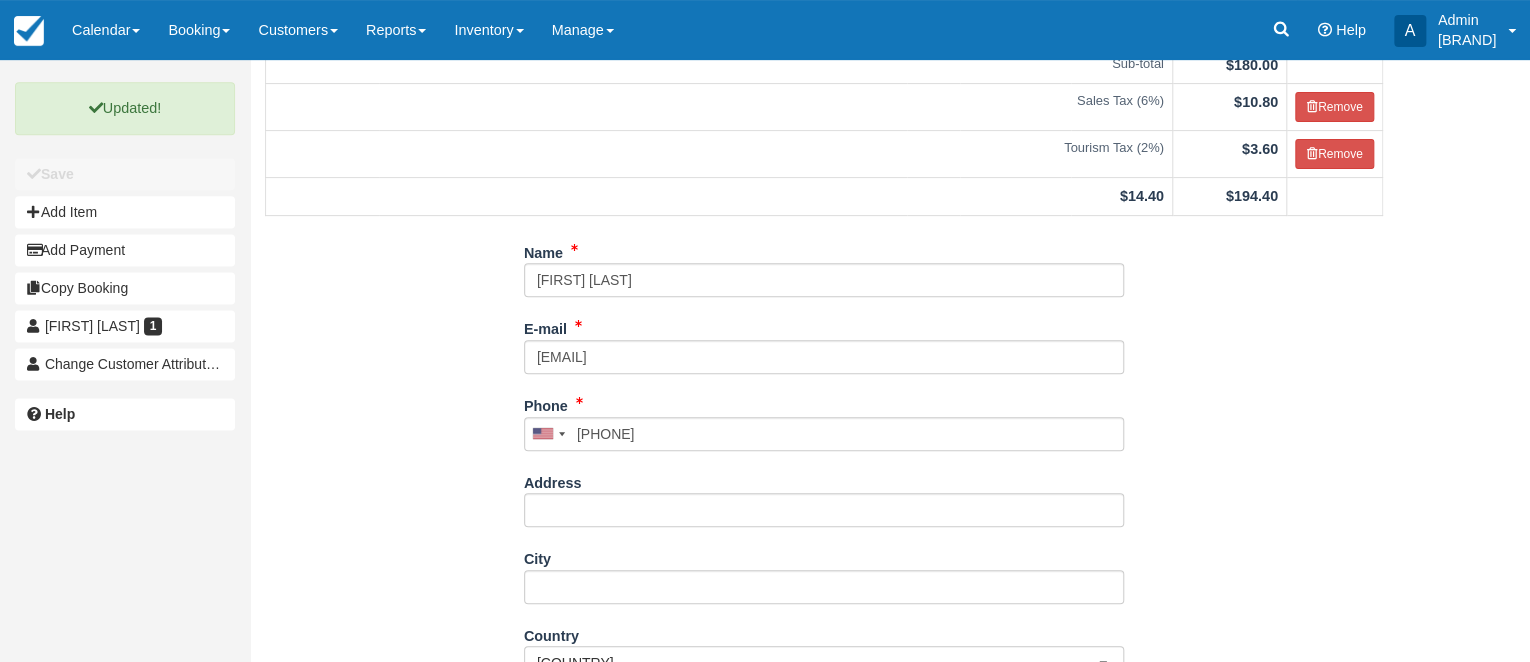 scroll, scrollTop: 0, scrollLeft: 0, axis: both 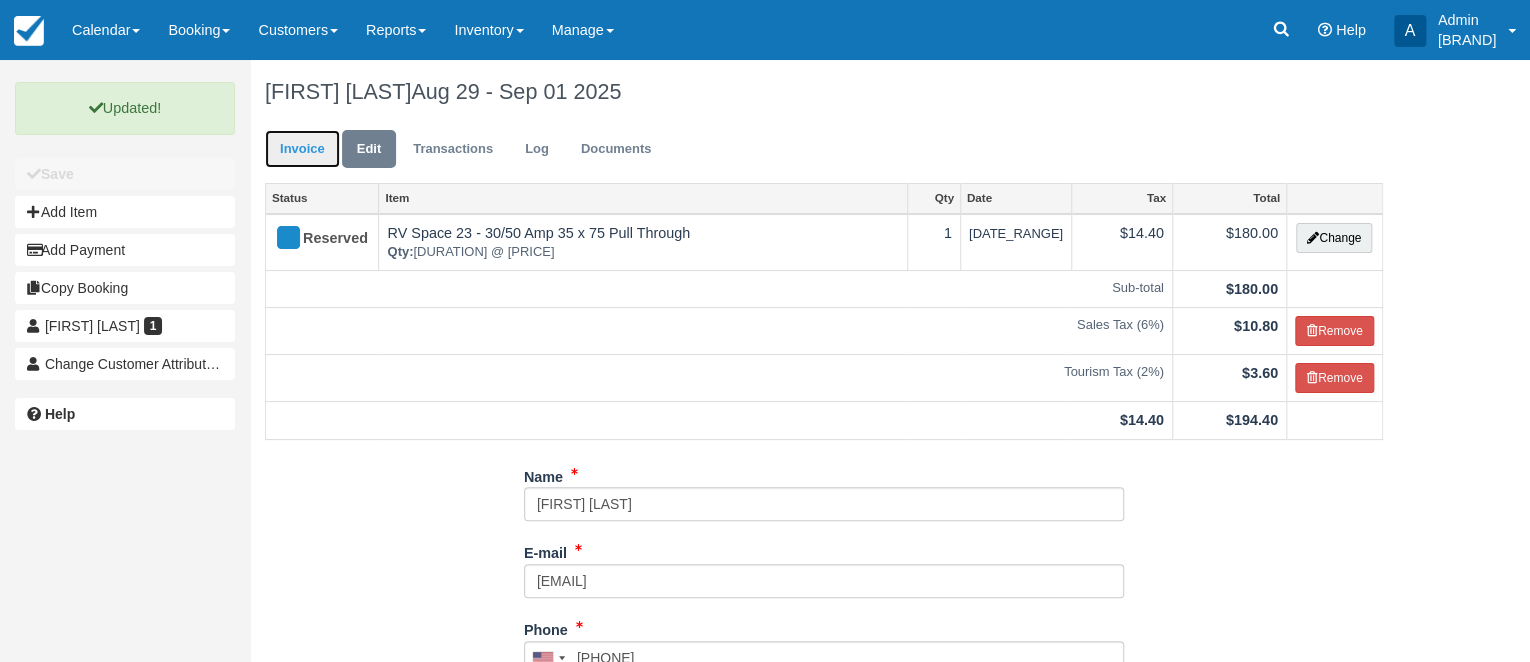 click on "Invoice" at bounding box center (302, 149) 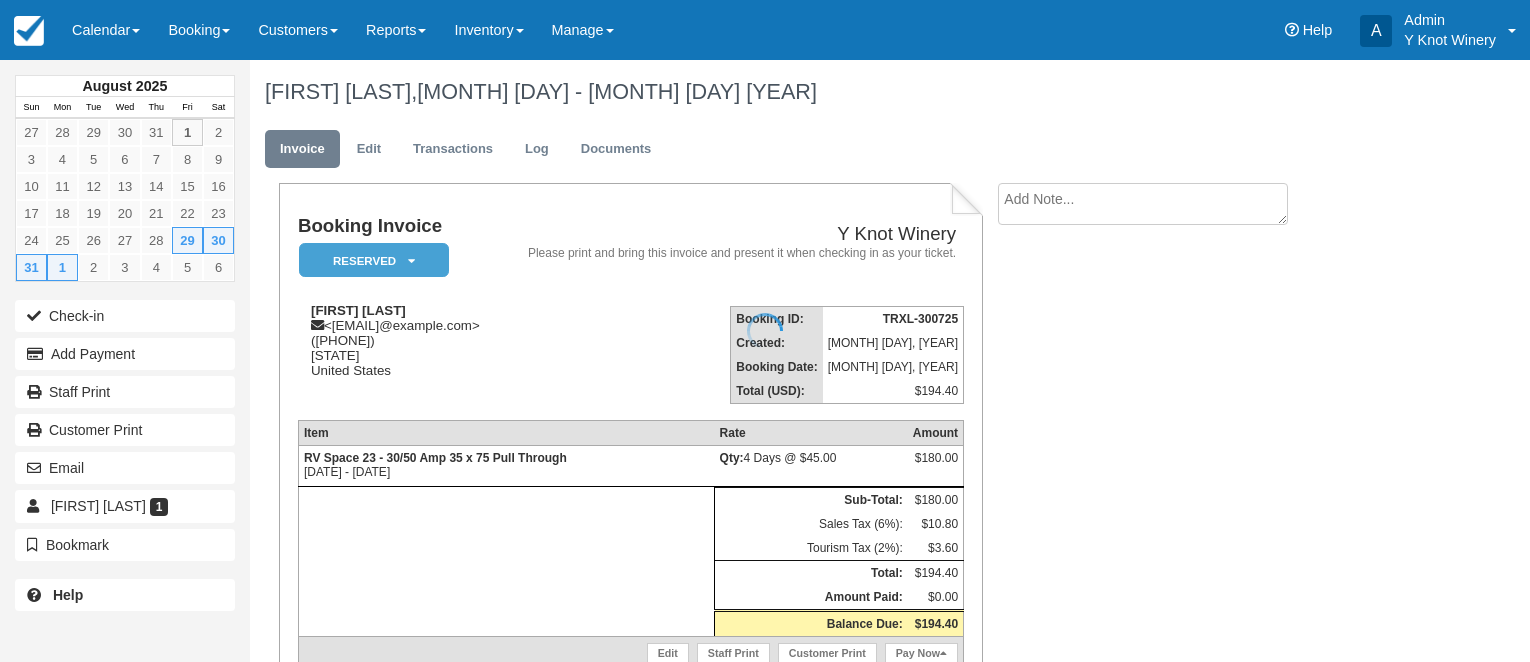 scroll, scrollTop: 0, scrollLeft: 0, axis: both 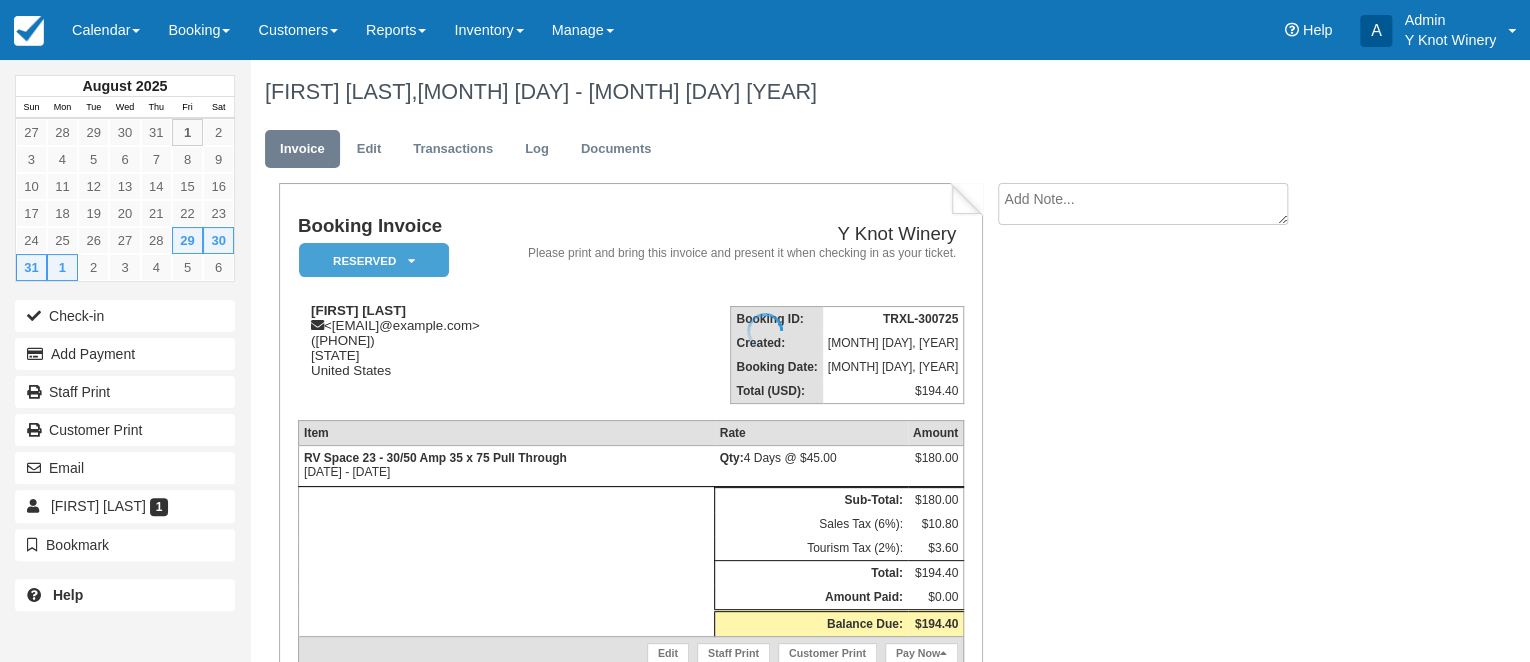click at bounding box center (765, 331) 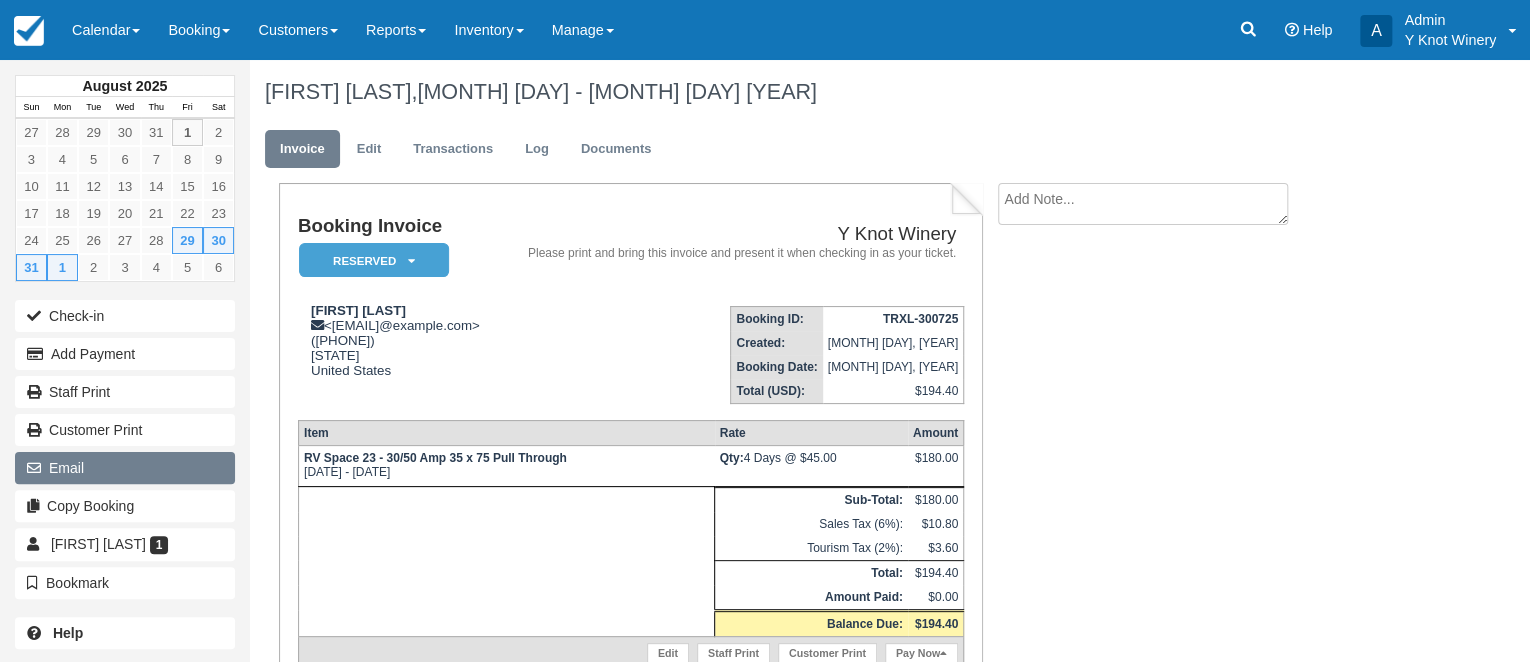 click on "Email" at bounding box center (125, 468) 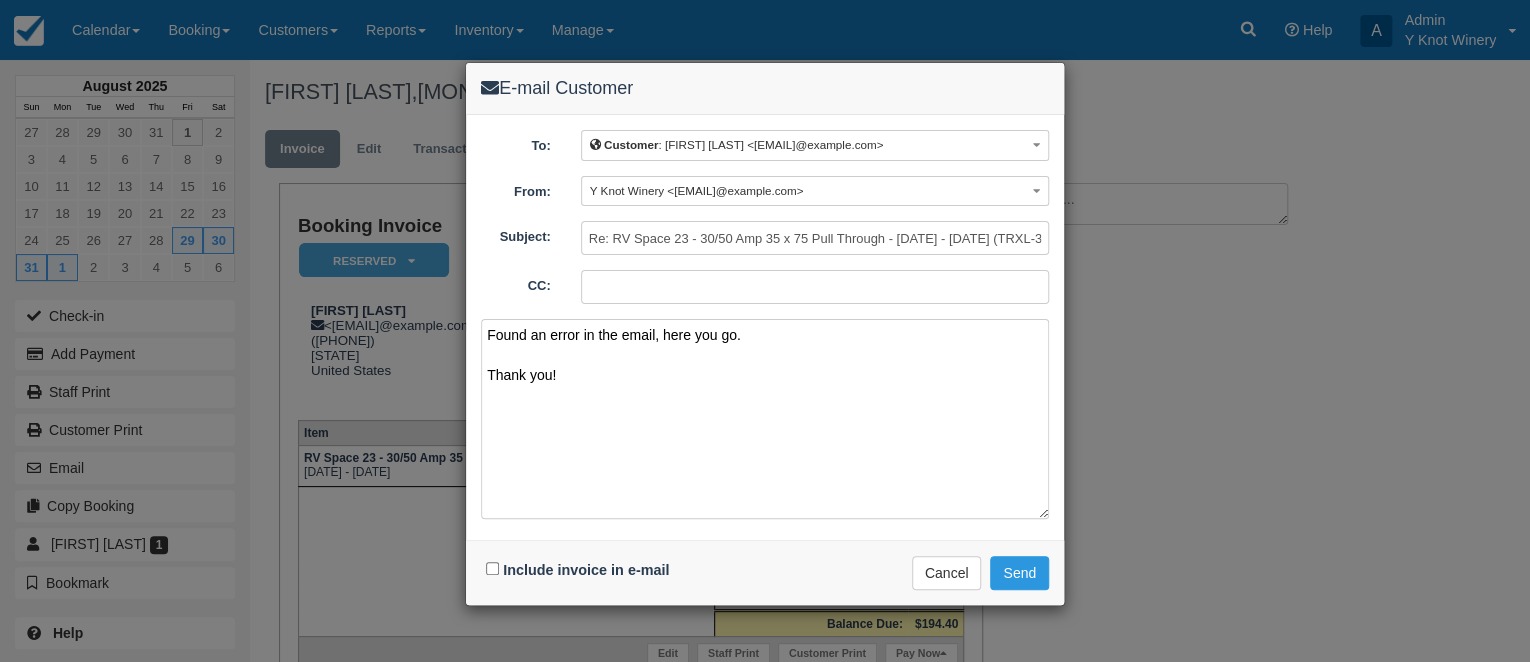 type on "Found an error in the email, here you go.
Thank you!" 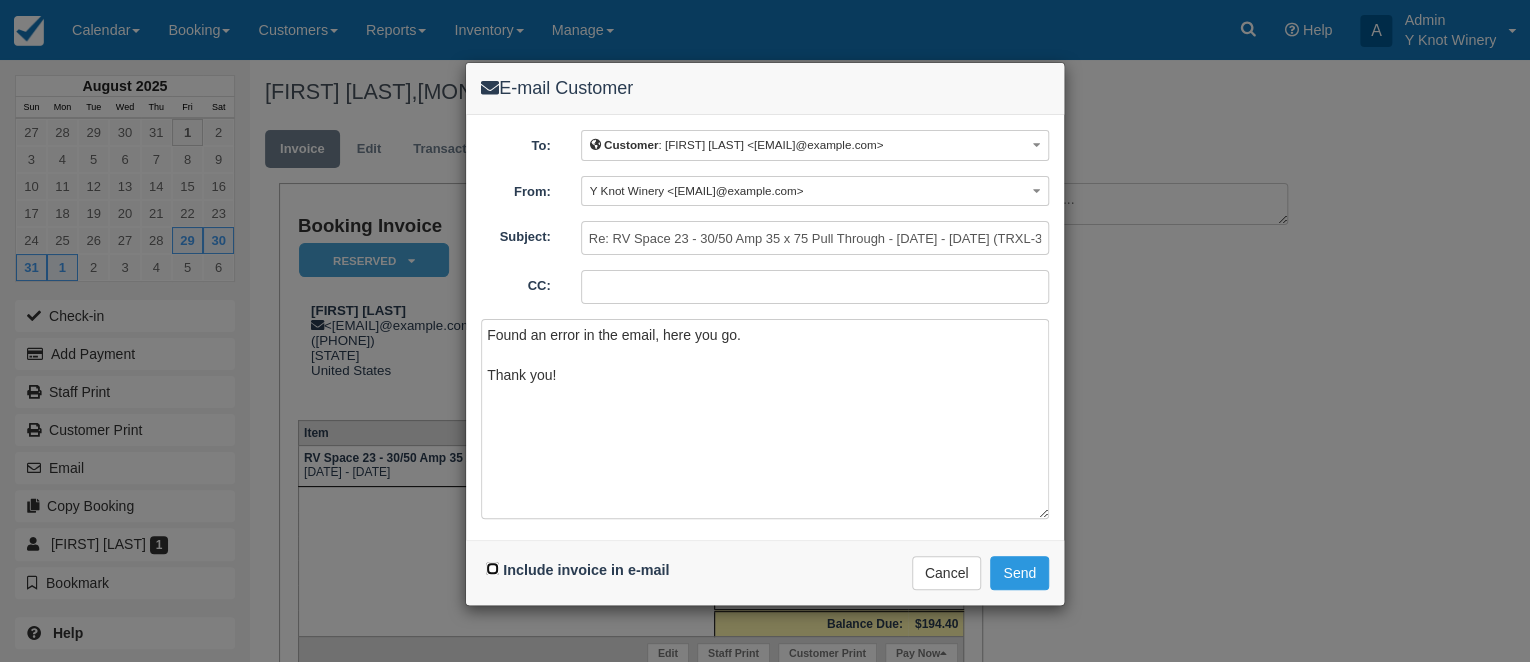 click on "Include invoice in e-mail" at bounding box center (492, 568) 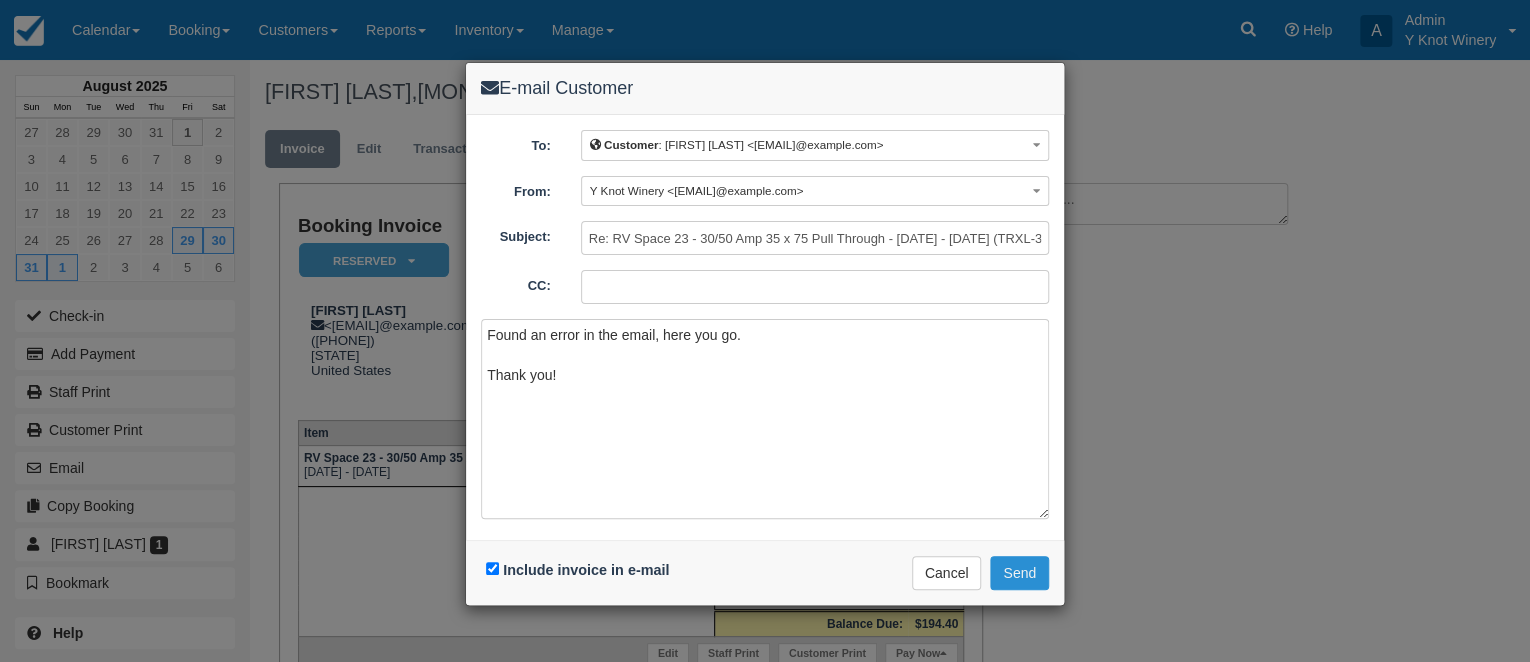 click on "Send" at bounding box center [1019, 573] 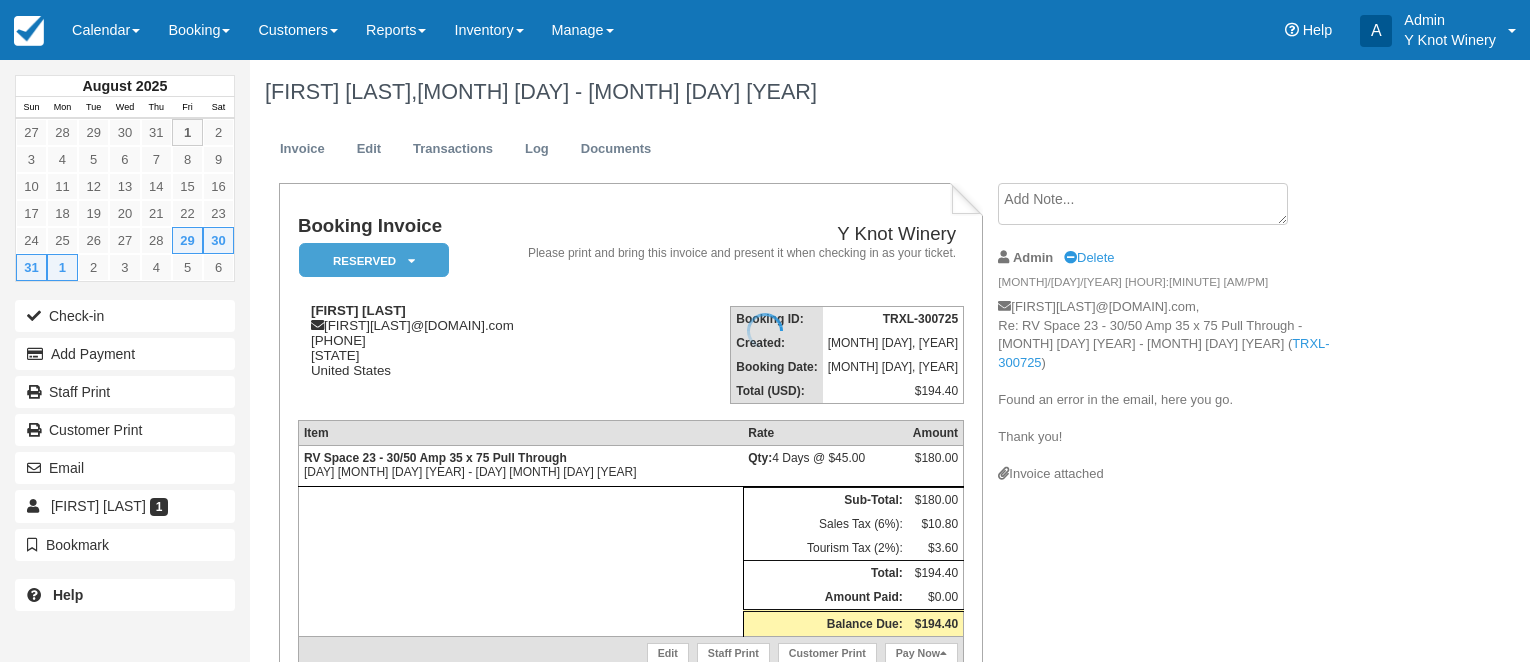 scroll, scrollTop: 0, scrollLeft: 0, axis: both 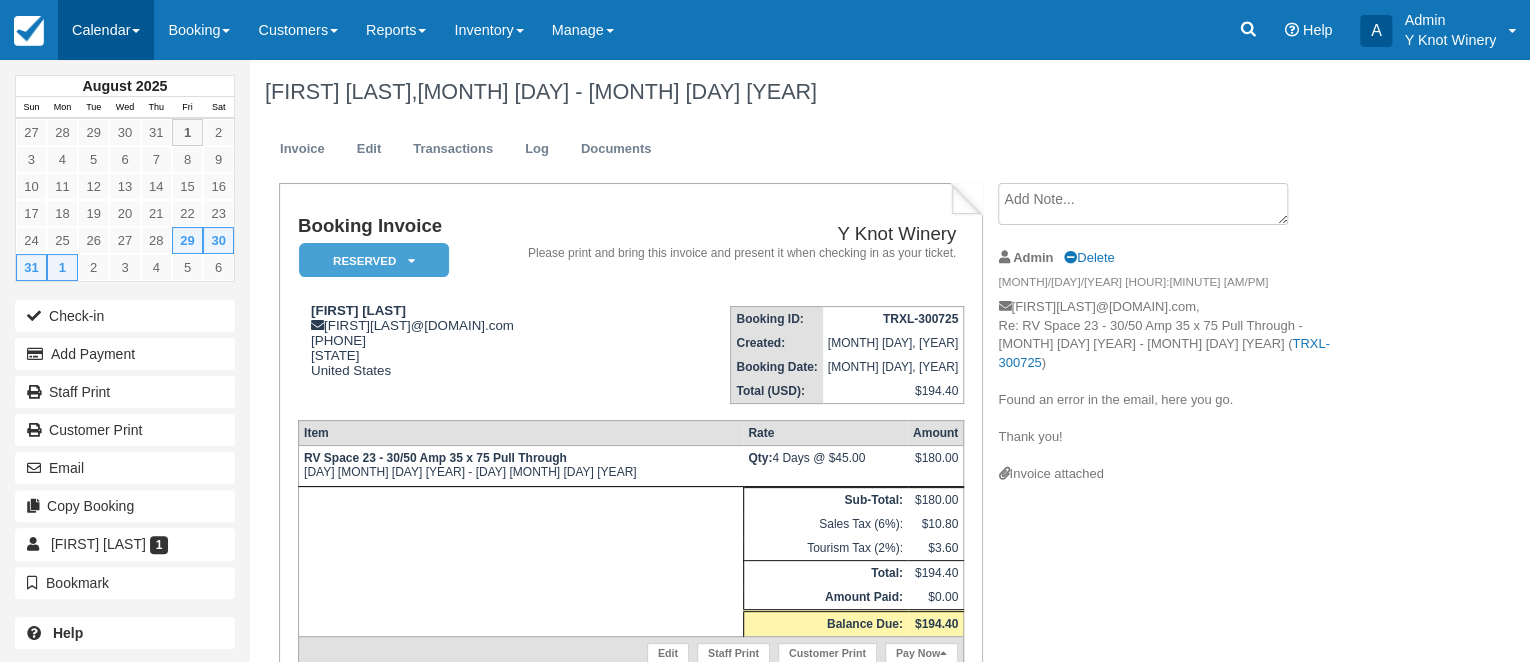 click on "Calendar" at bounding box center (106, 30) 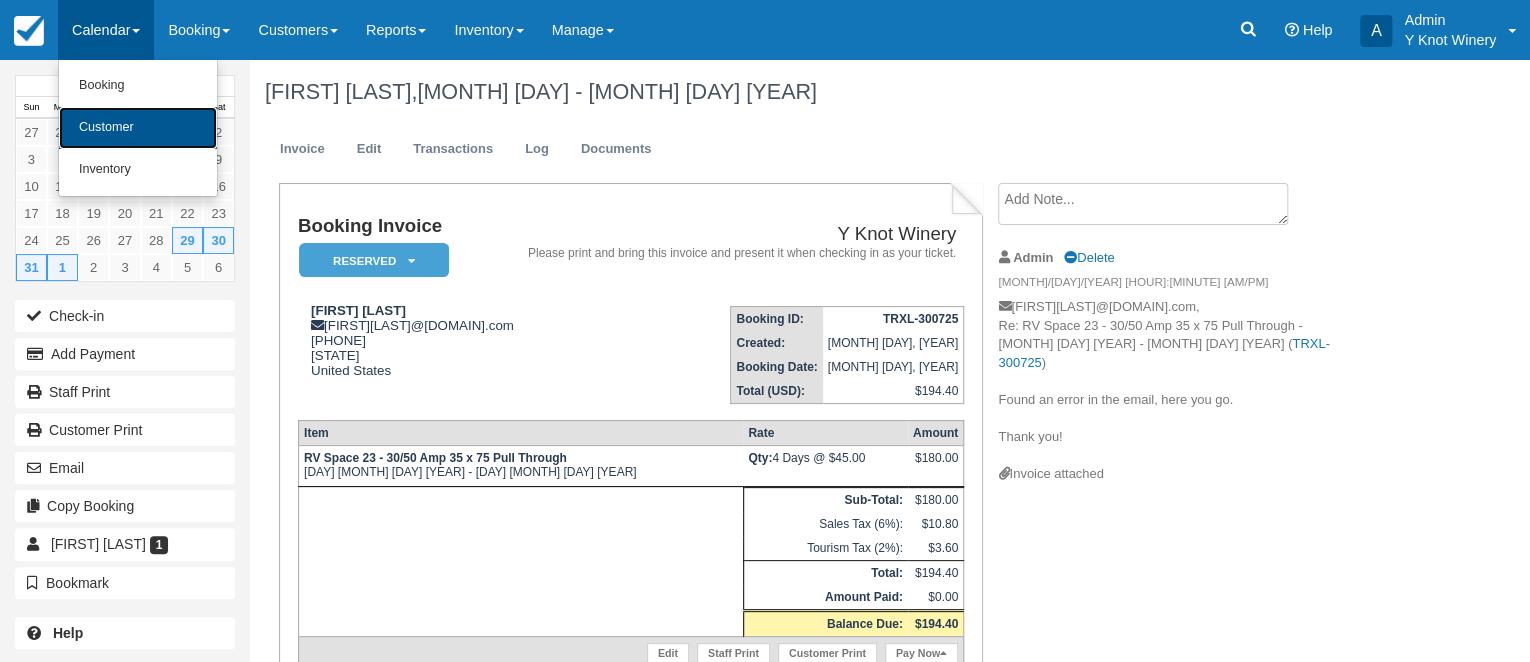 click on "Customer" at bounding box center (138, 128) 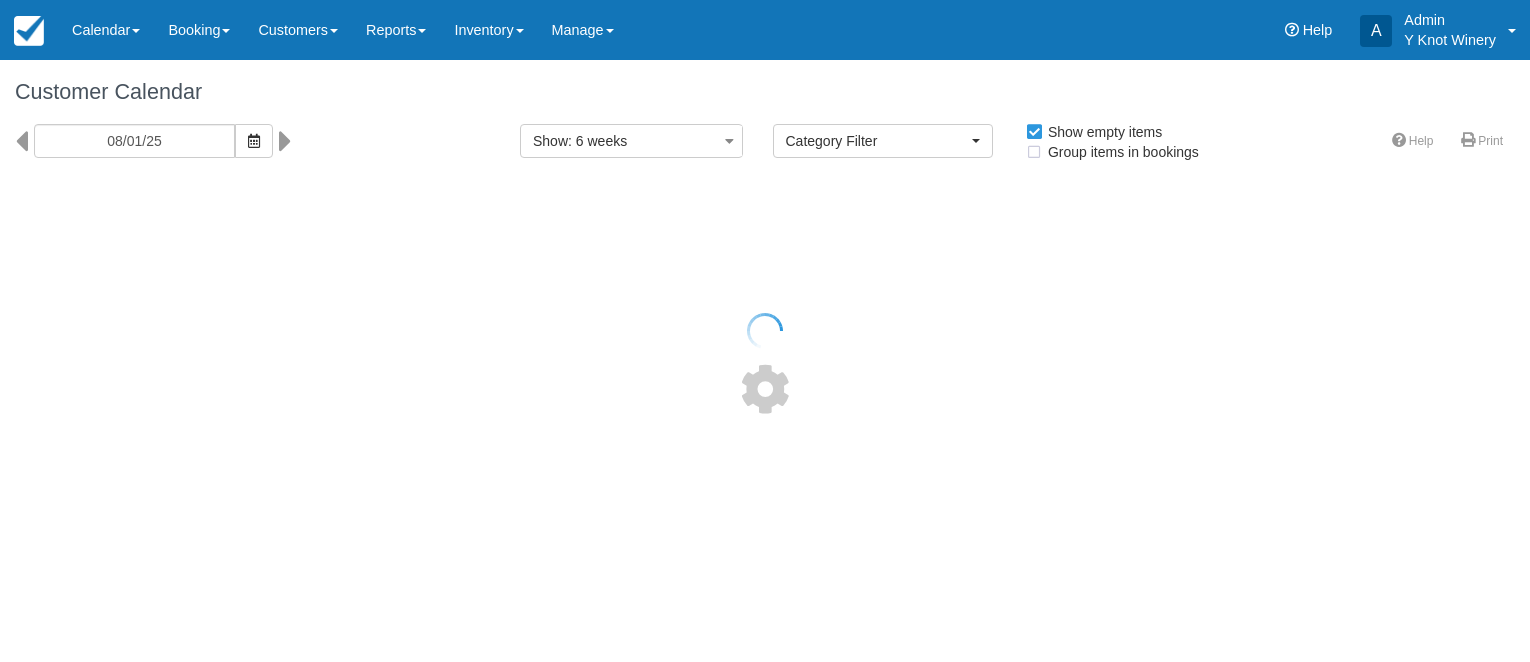 select 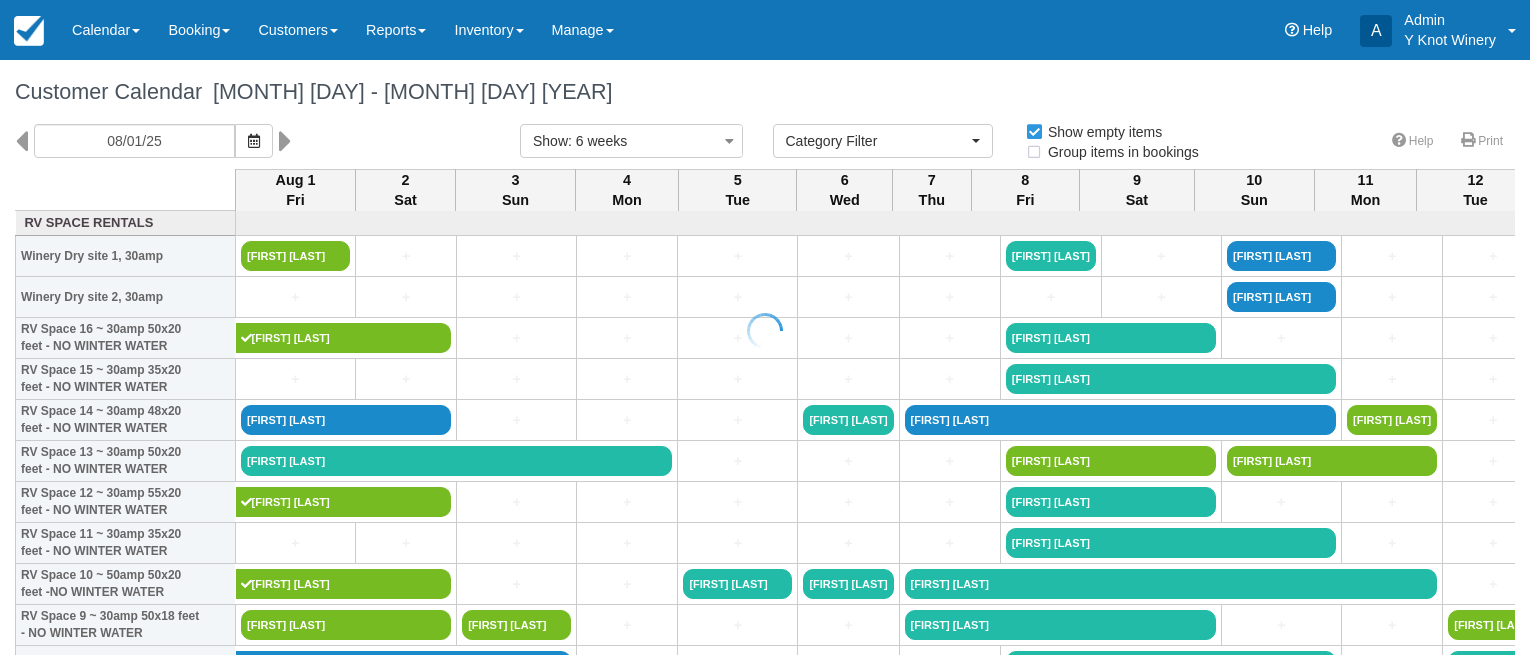 scroll, scrollTop: 0, scrollLeft: 0, axis: both 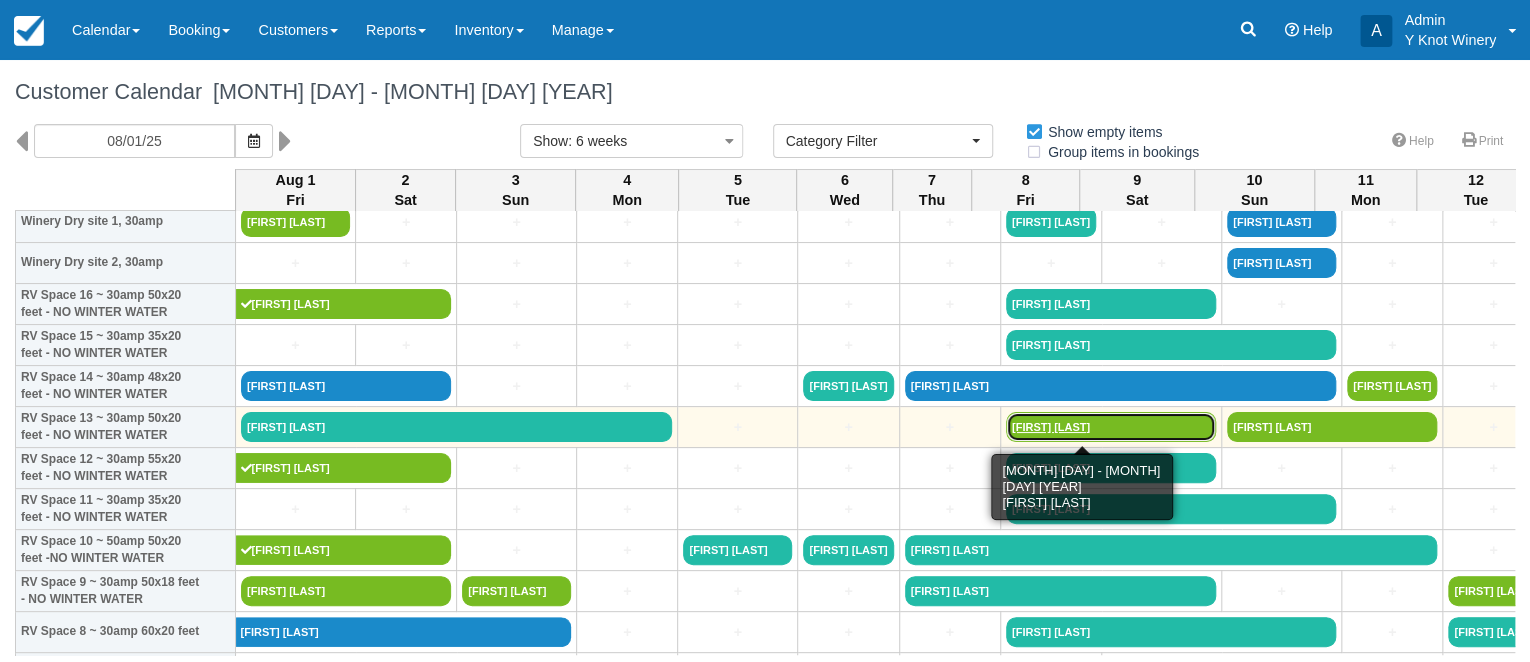 click on "[FIRST] [LAST]" at bounding box center [1111, 427] 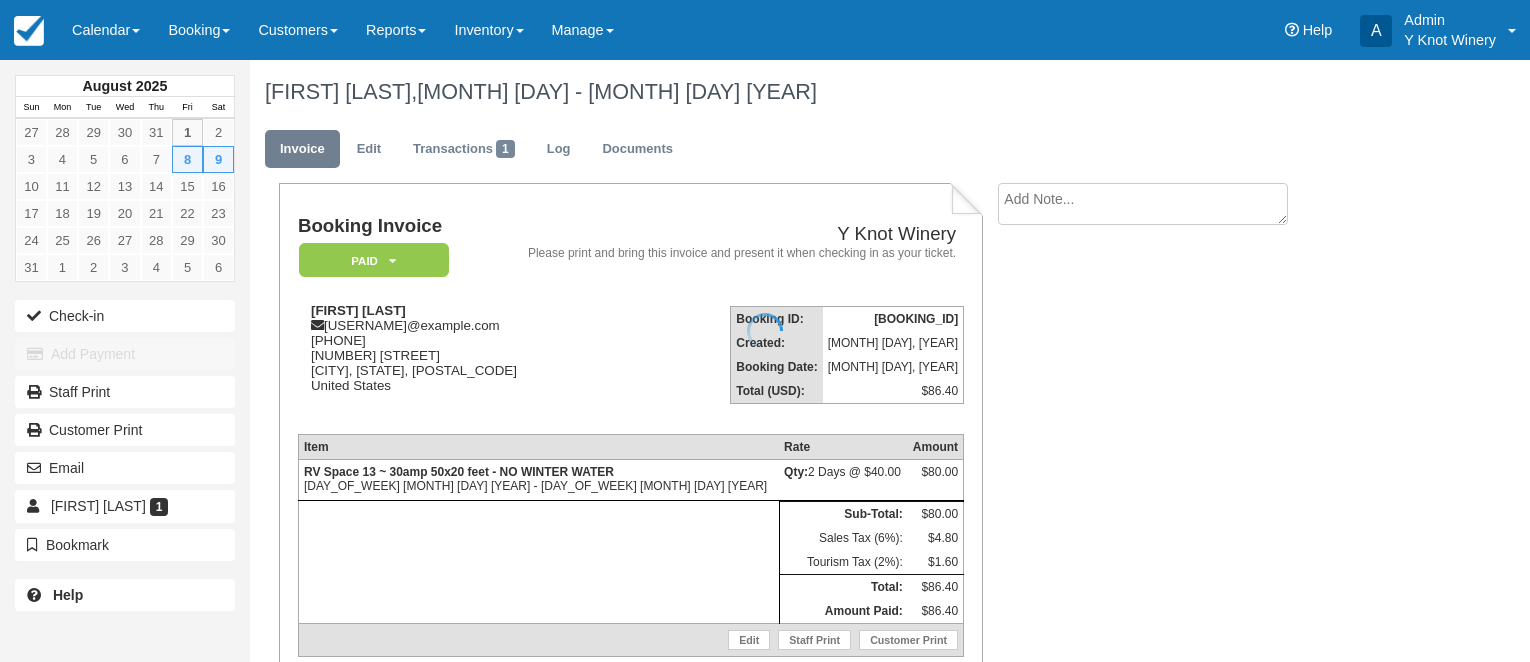 scroll, scrollTop: 0, scrollLeft: 0, axis: both 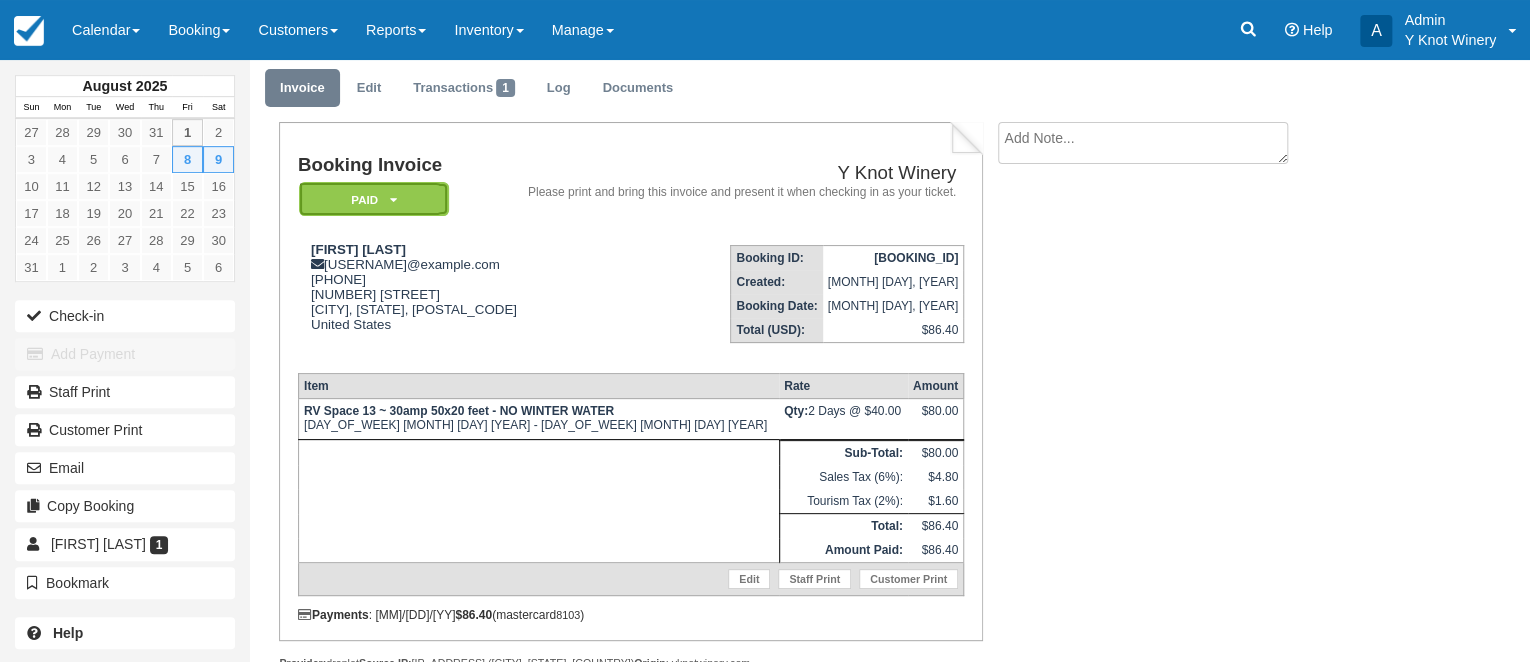 click on "Paid" at bounding box center [374, 199] 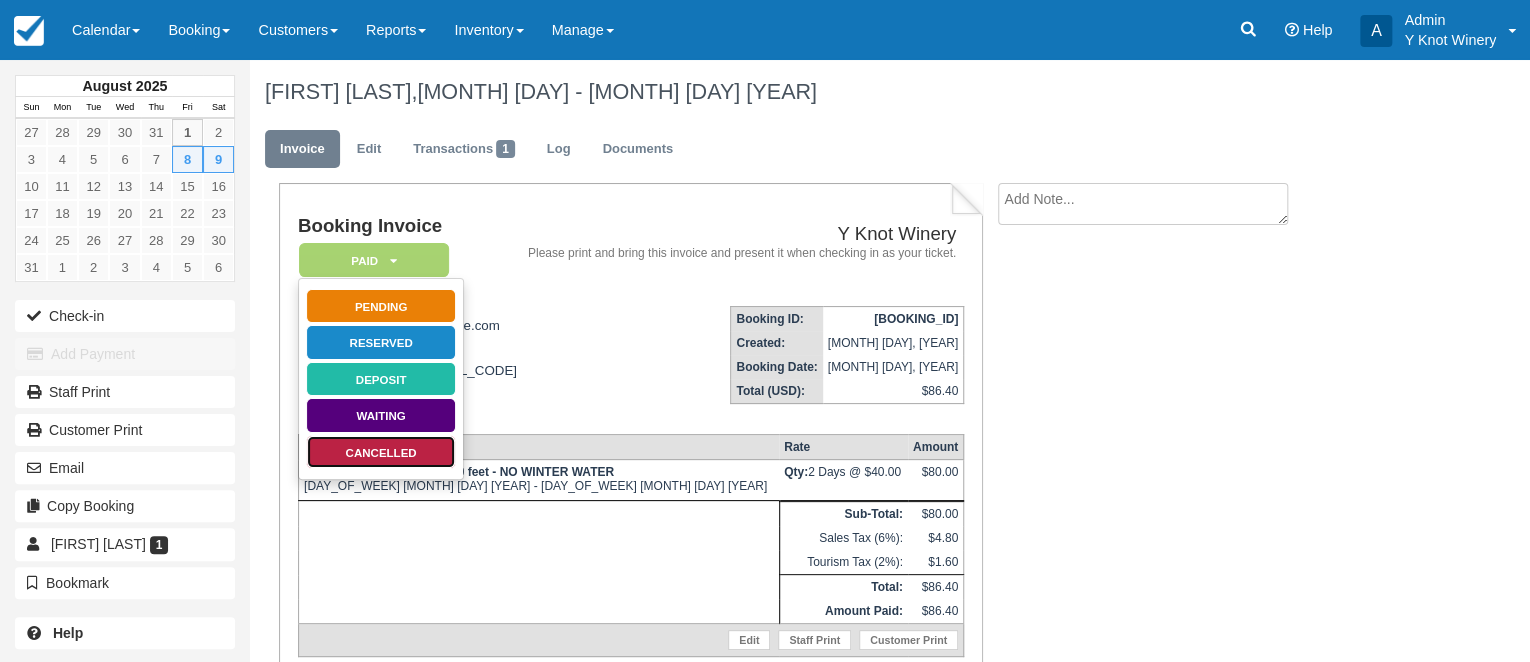 click on "Cancelled" at bounding box center (381, 452) 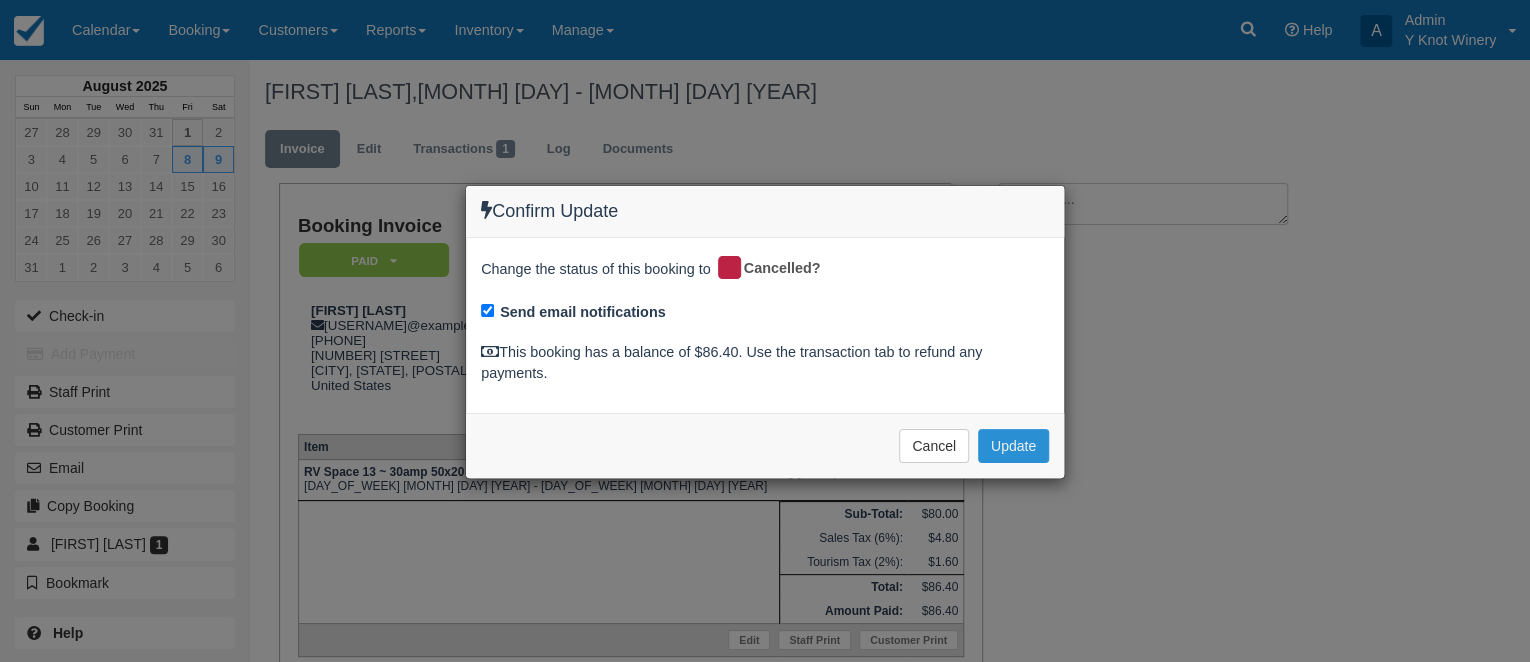 click on "Update" at bounding box center [1013, 446] 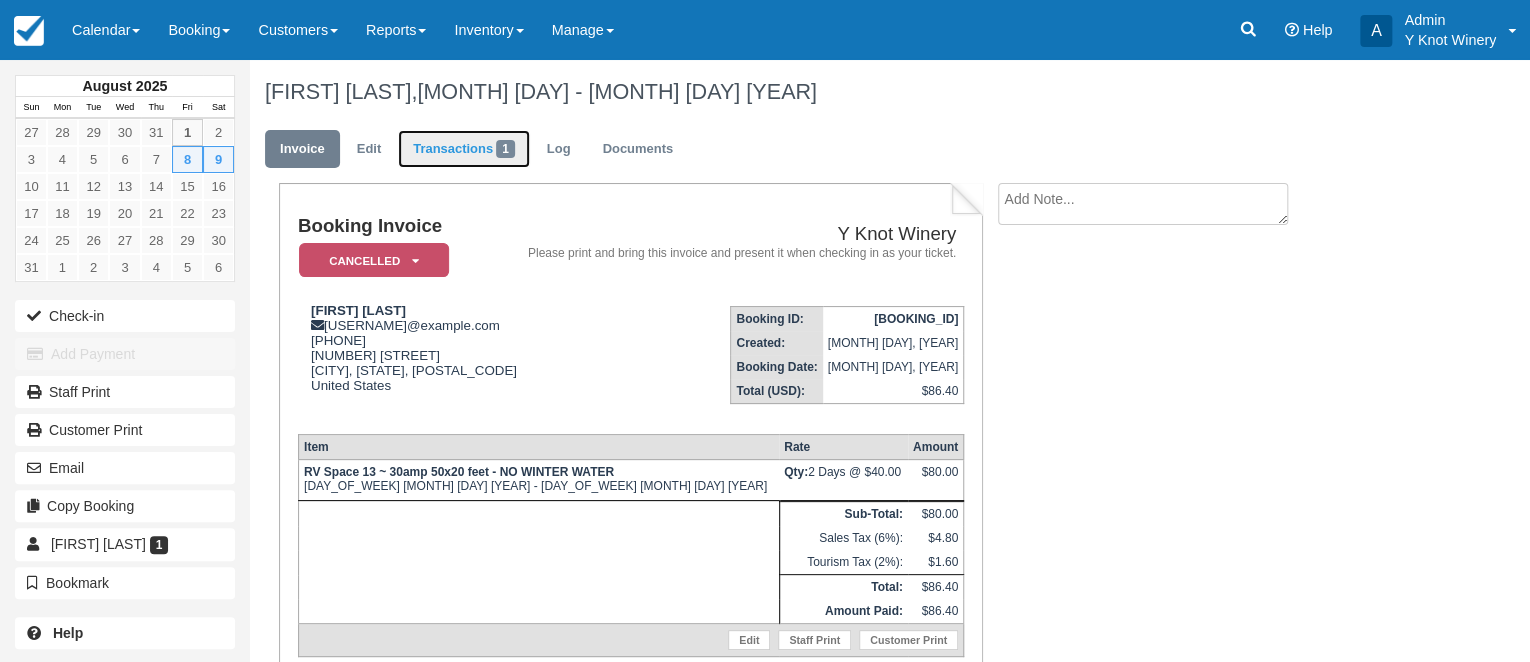 click on "Transactions  1" at bounding box center [464, 149] 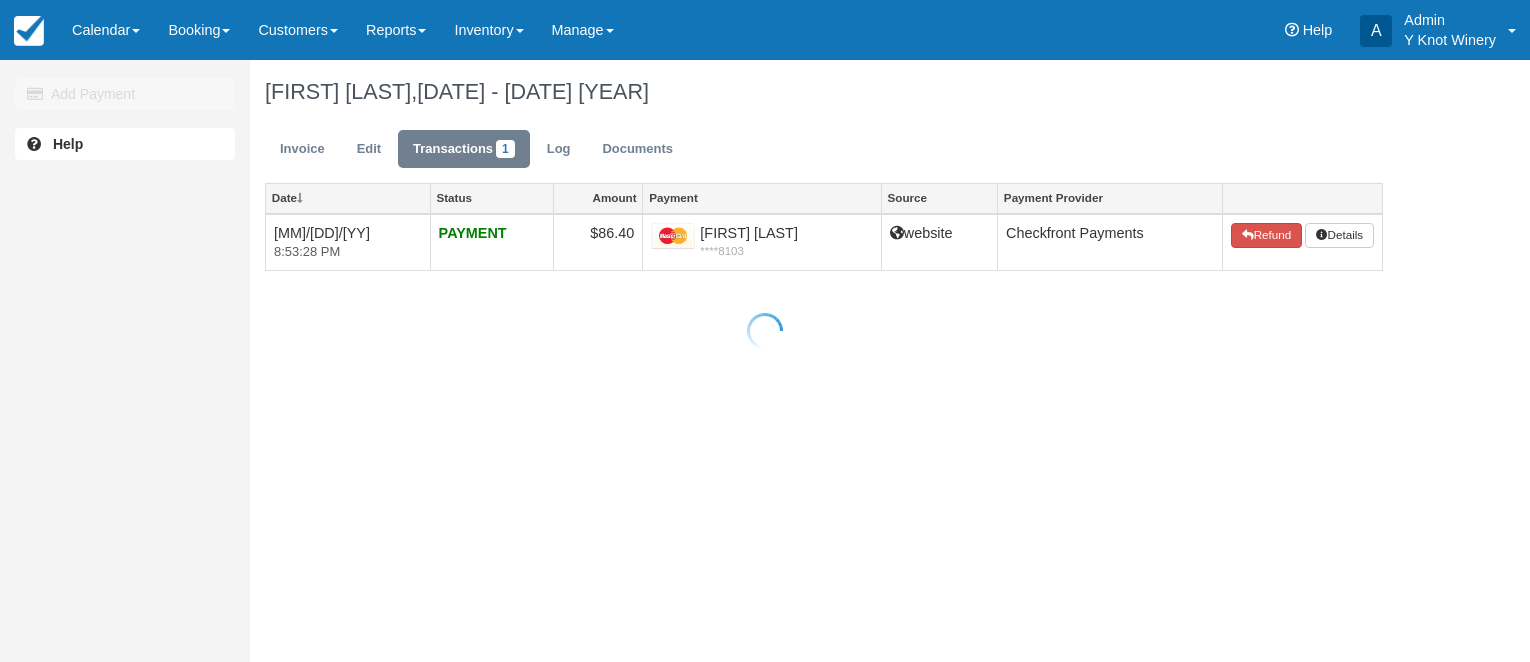 scroll, scrollTop: 0, scrollLeft: 0, axis: both 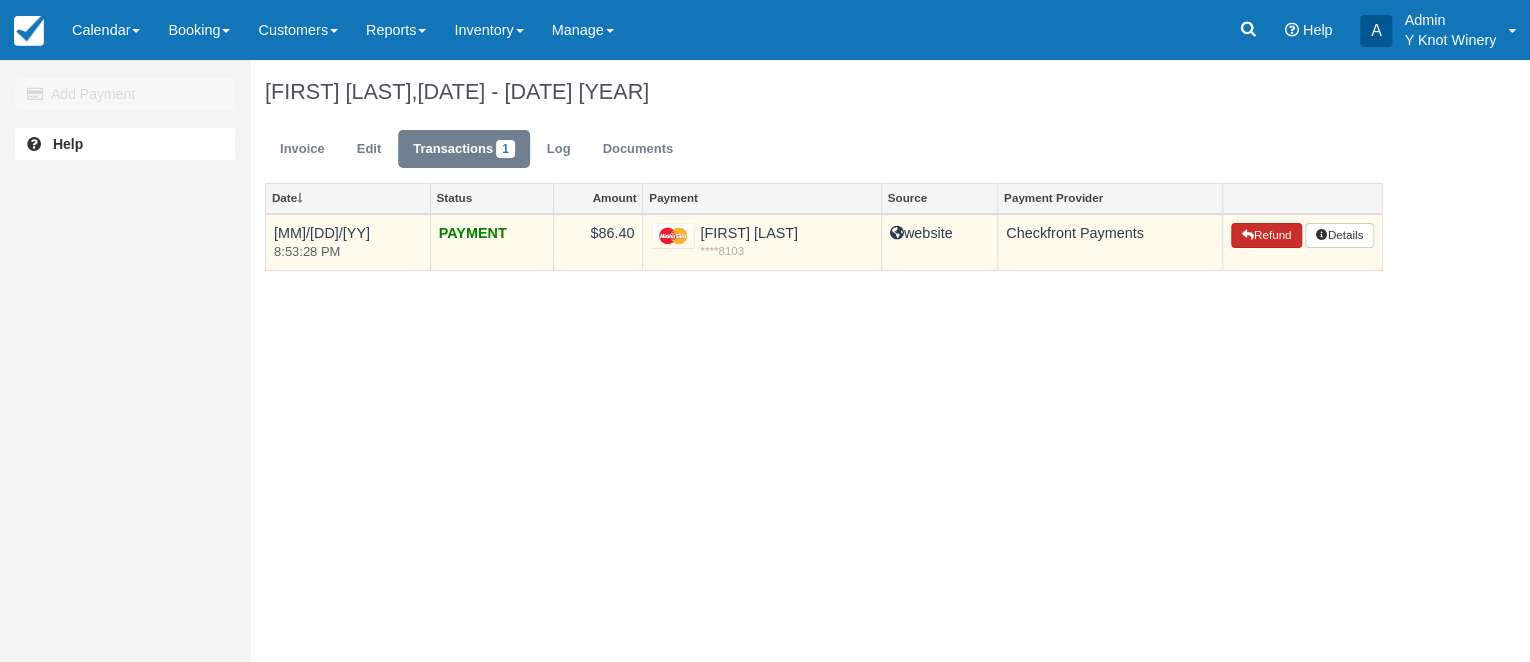 click on "Refund" at bounding box center [1266, 236] 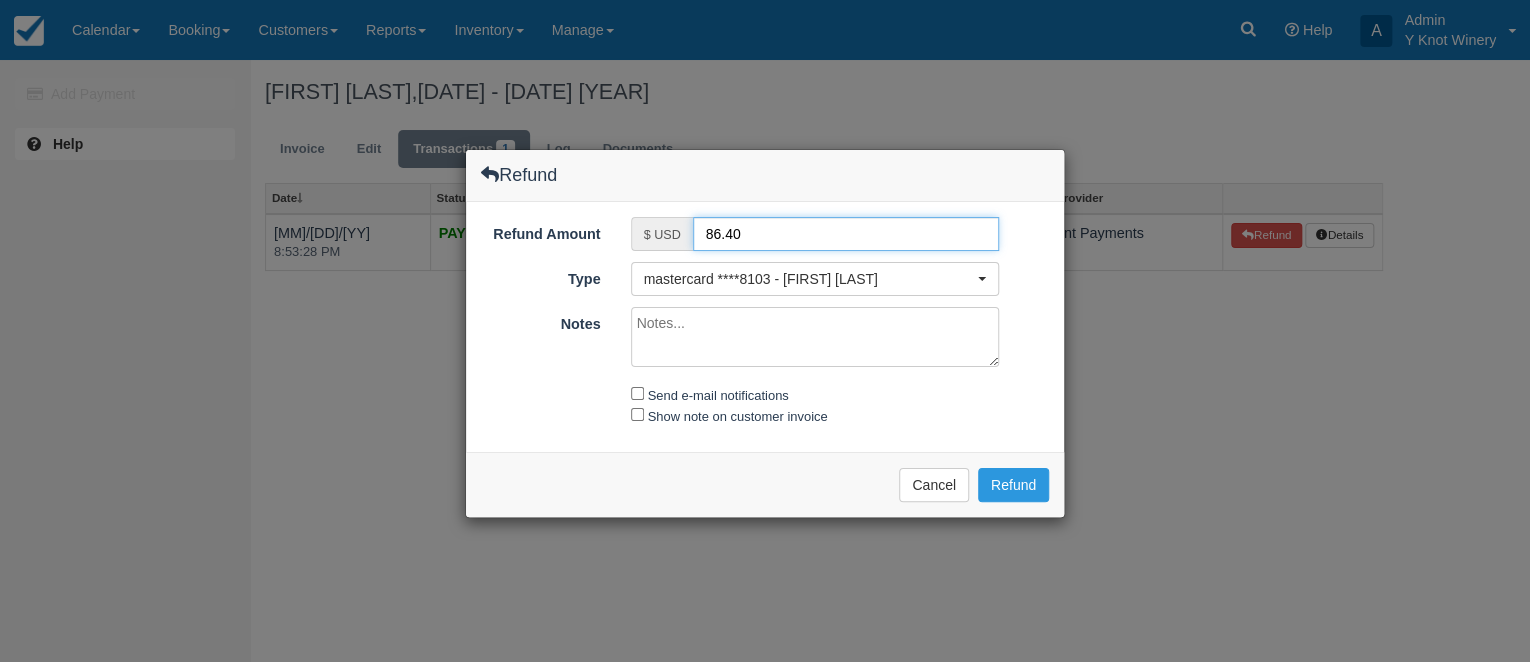 click on "86.40" at bounding box center (846, 234) 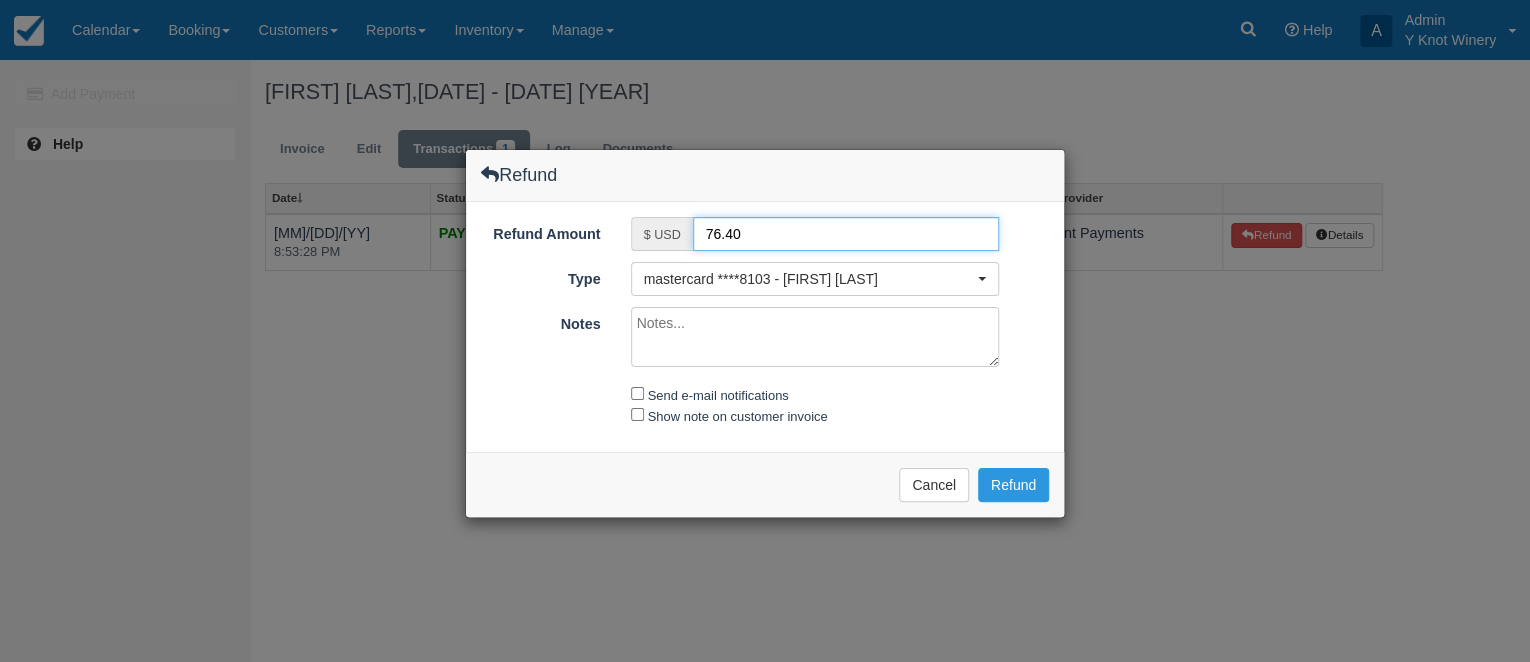 type on "76.40" 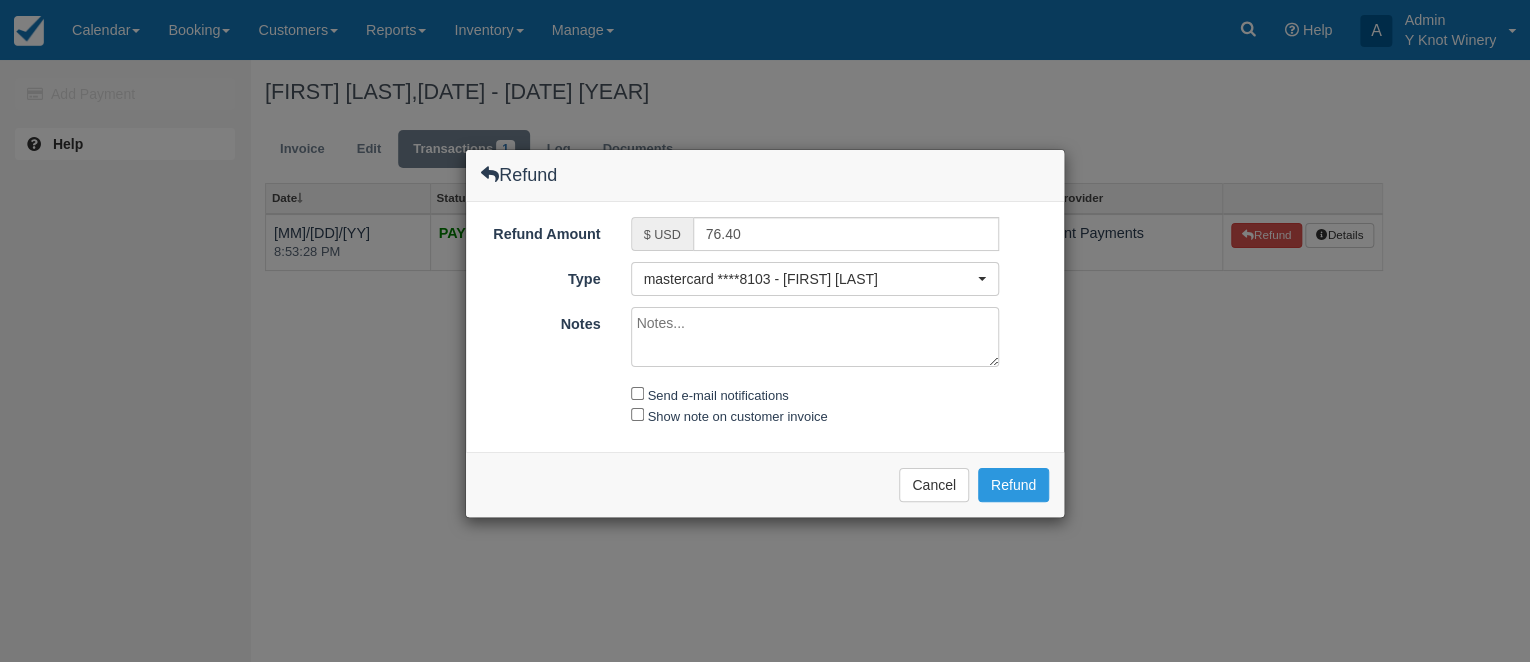 click on "Notes" at bounding box center (815, 337) 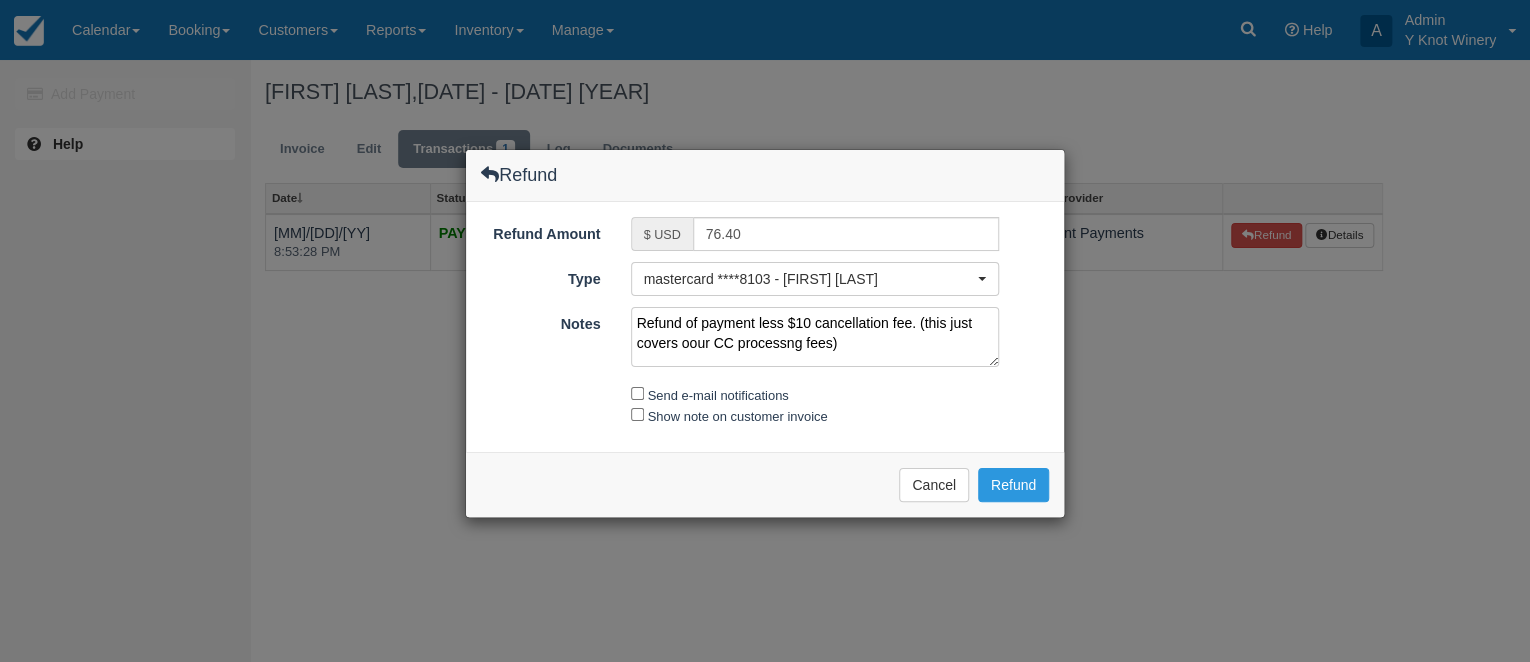 click on "Refund of payment less $10 cancellation fee. (this just covers oour CC processng fees)" at bounding box center [815, 337] 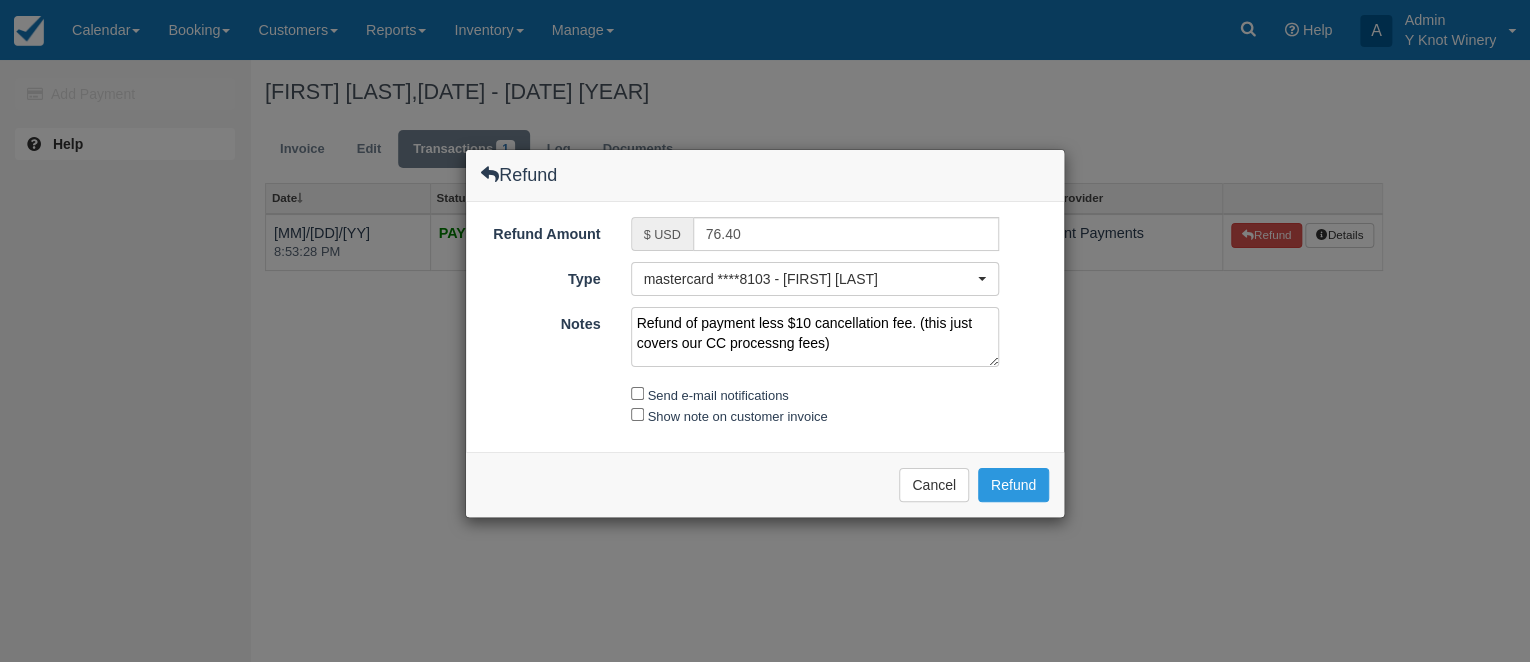 type on "Refund of payment less $10 cancellation fee. (this just covers our CC processng fees)" 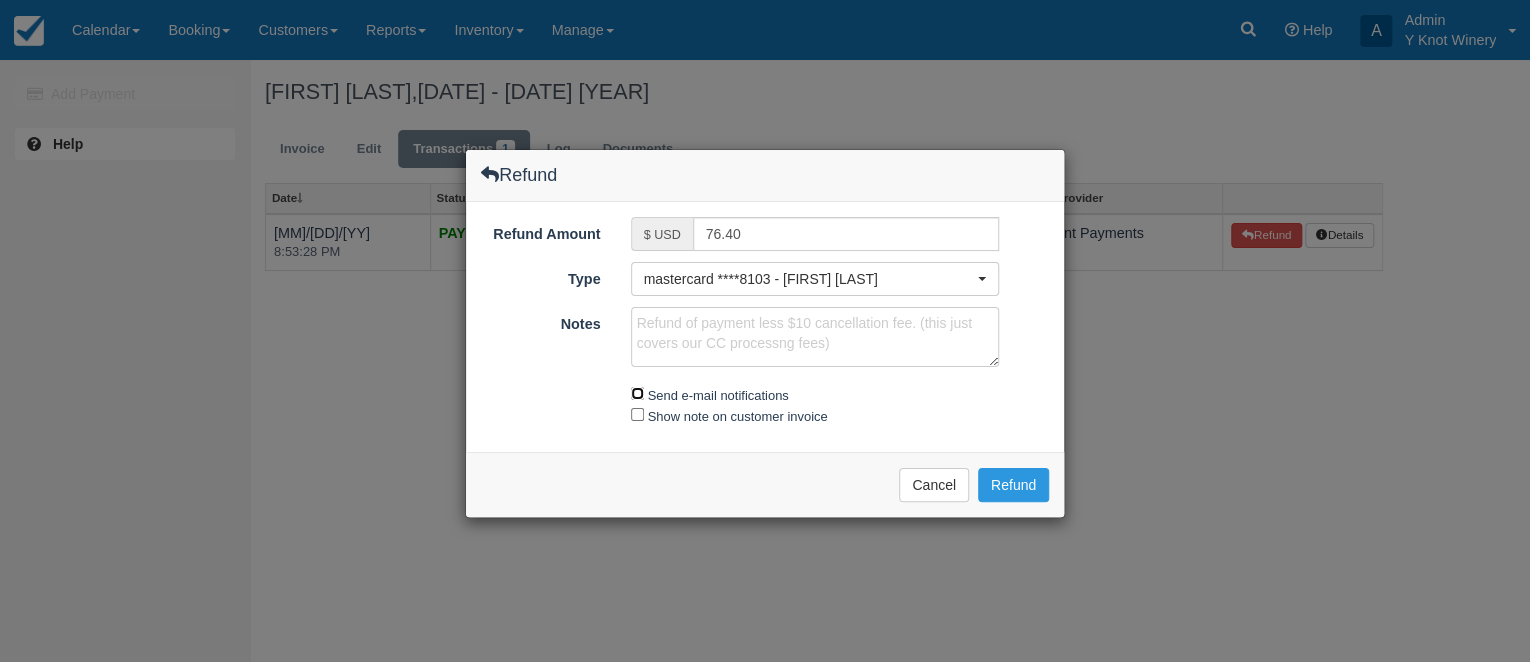 click on "Send e-mail notifications" at bounding box center [637, 393] 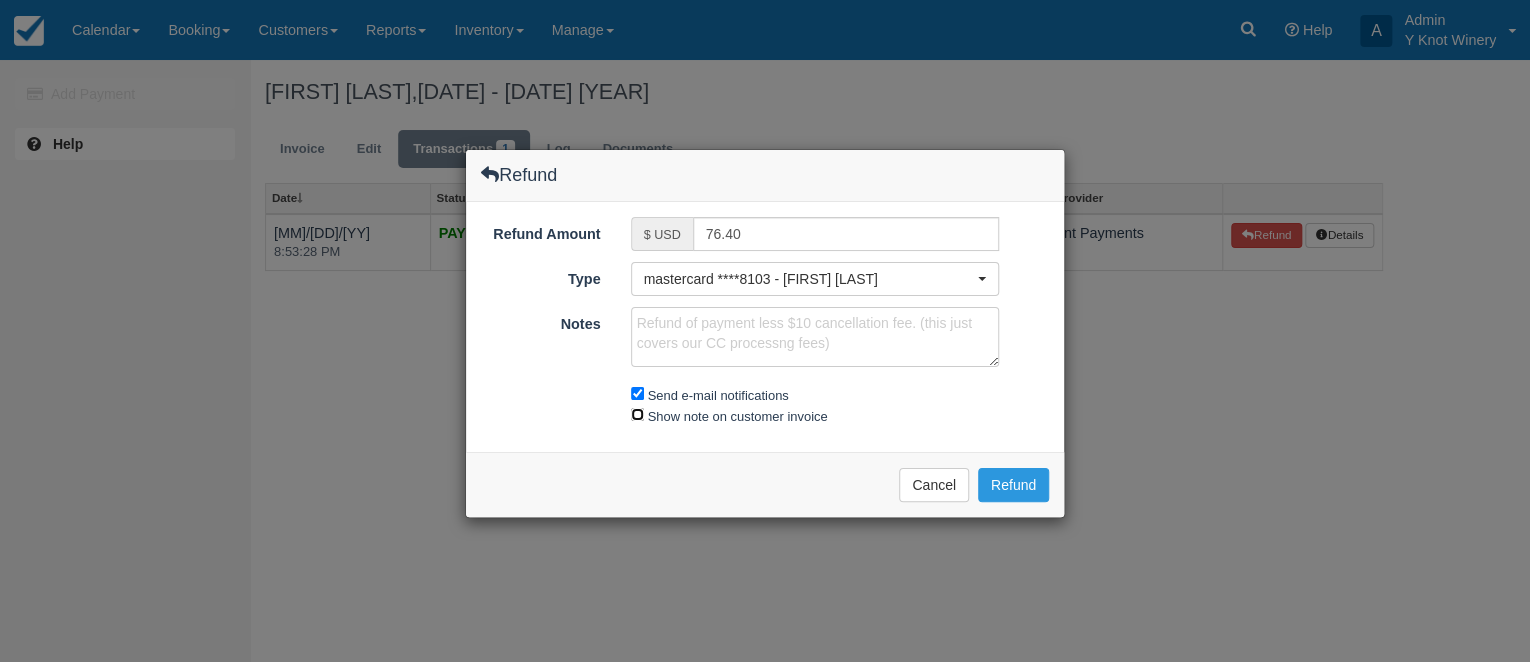 click on "Show note on customer invoice" at bounding box center (637, 414) 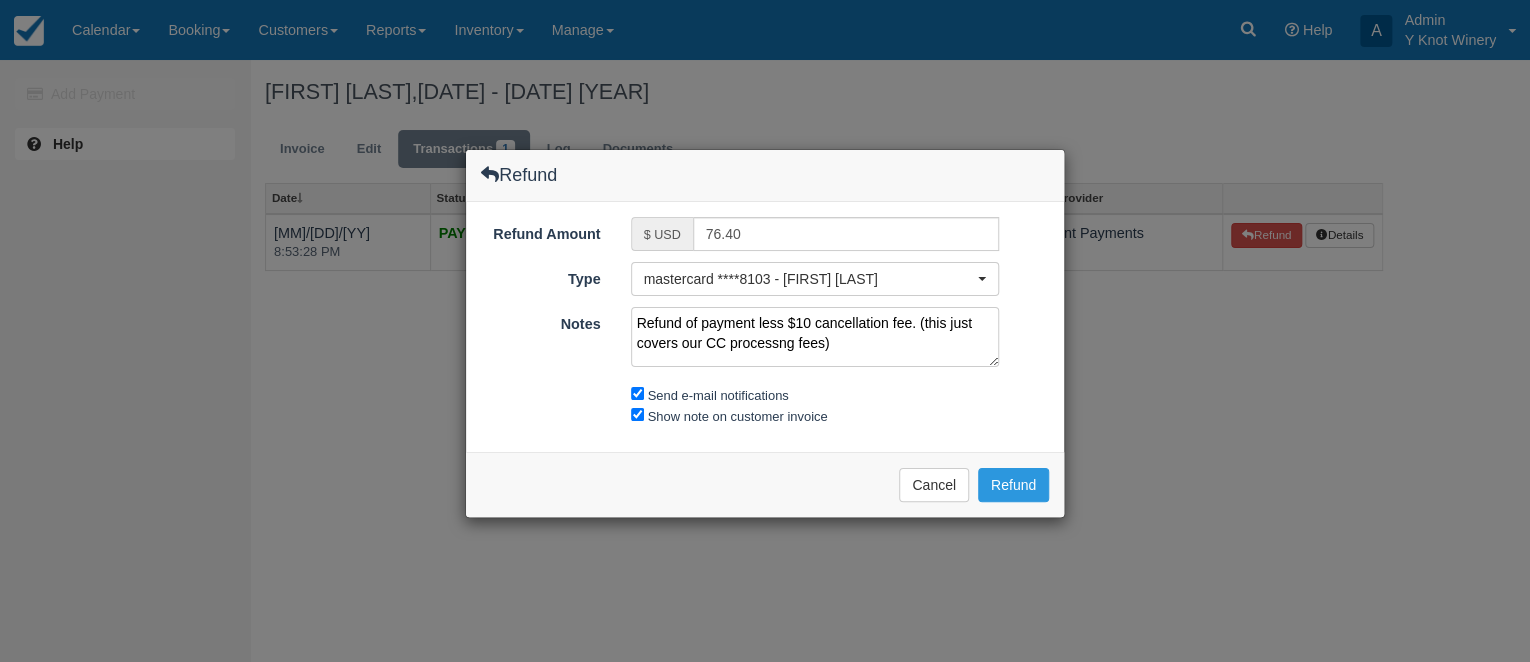 click on "Refund of payment less $10 cancellation fee. (this just covers our CC processng fees)" at bounding box center (815, 337) 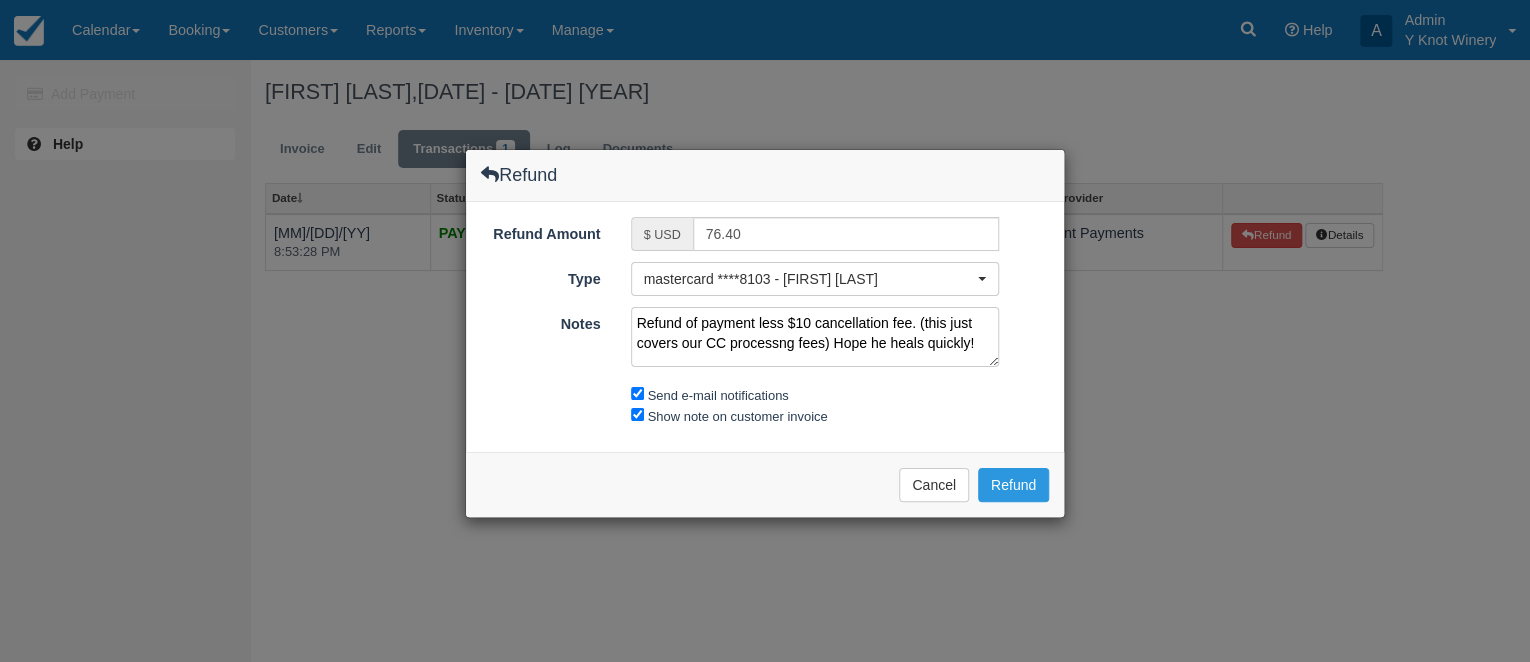 type on "Refund of payment less $10 cancellation fee. (this just covers our CC processng fees) Hope he heals quickly!" 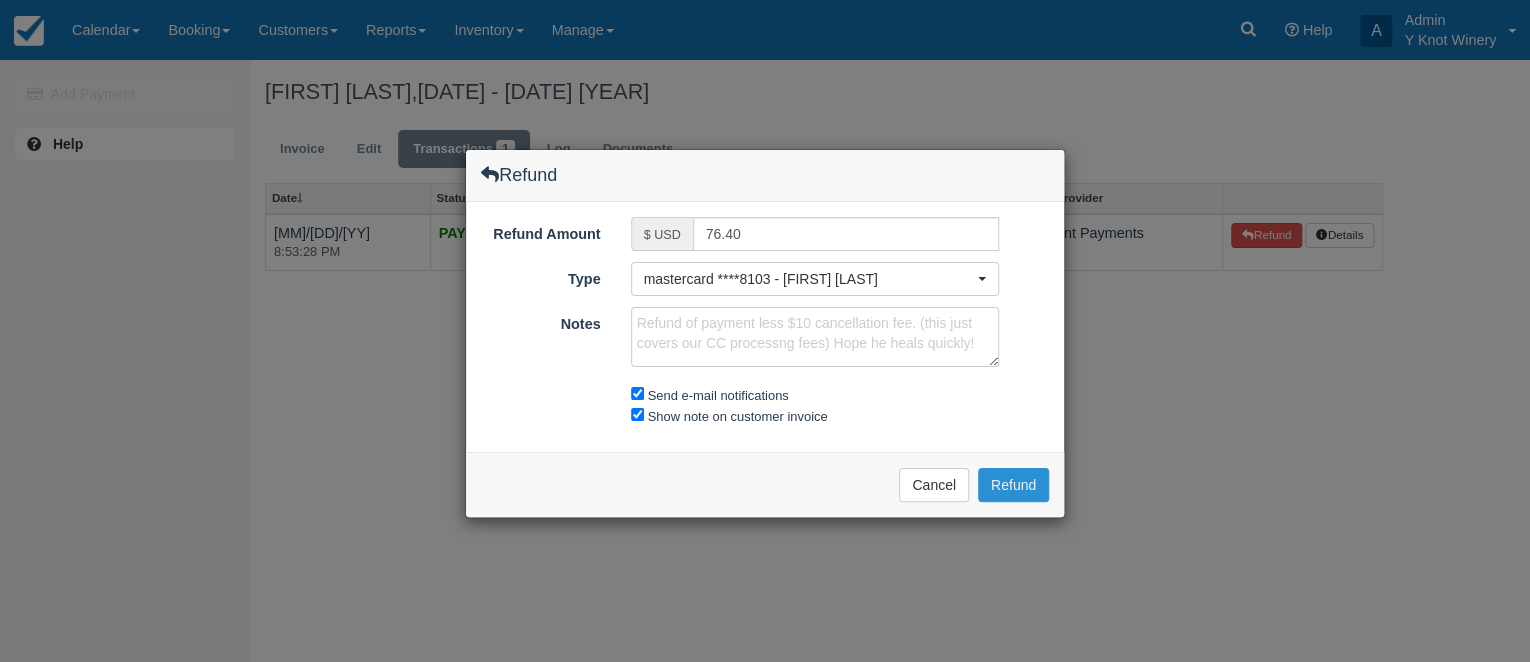 click on "Refund" at bounding box center (1013, 485) 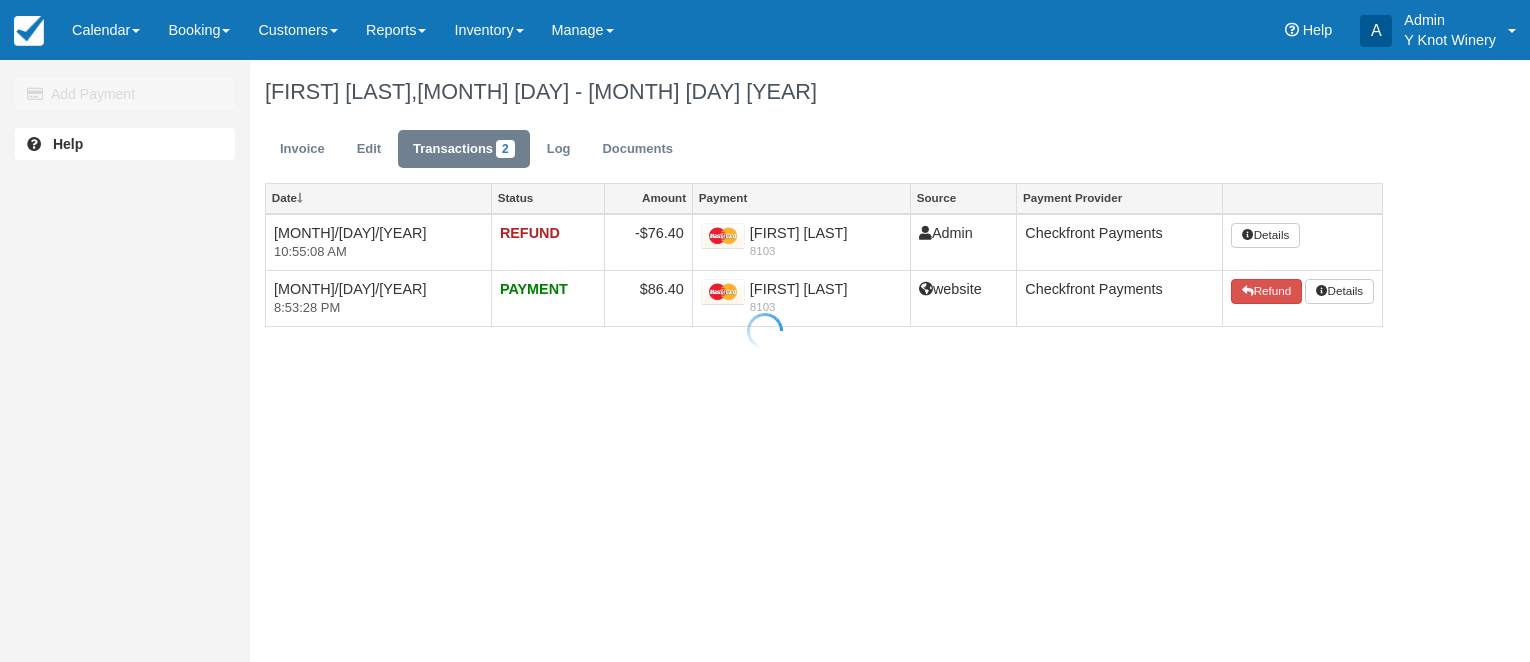 scroll, scrollTop: 0, scrollLeft: 0, axis: both 